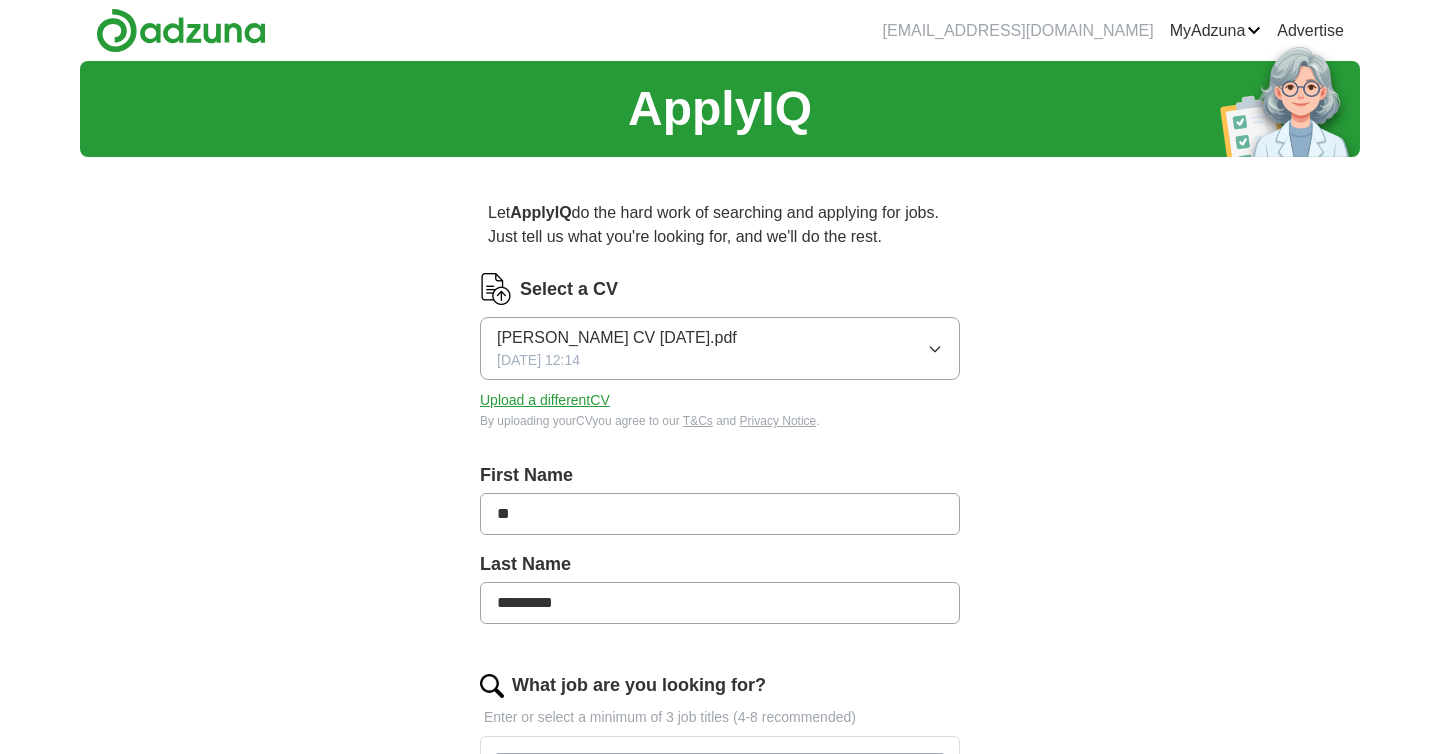 scroll, scrollTop: 0, scrollLeft: 0, axis: both 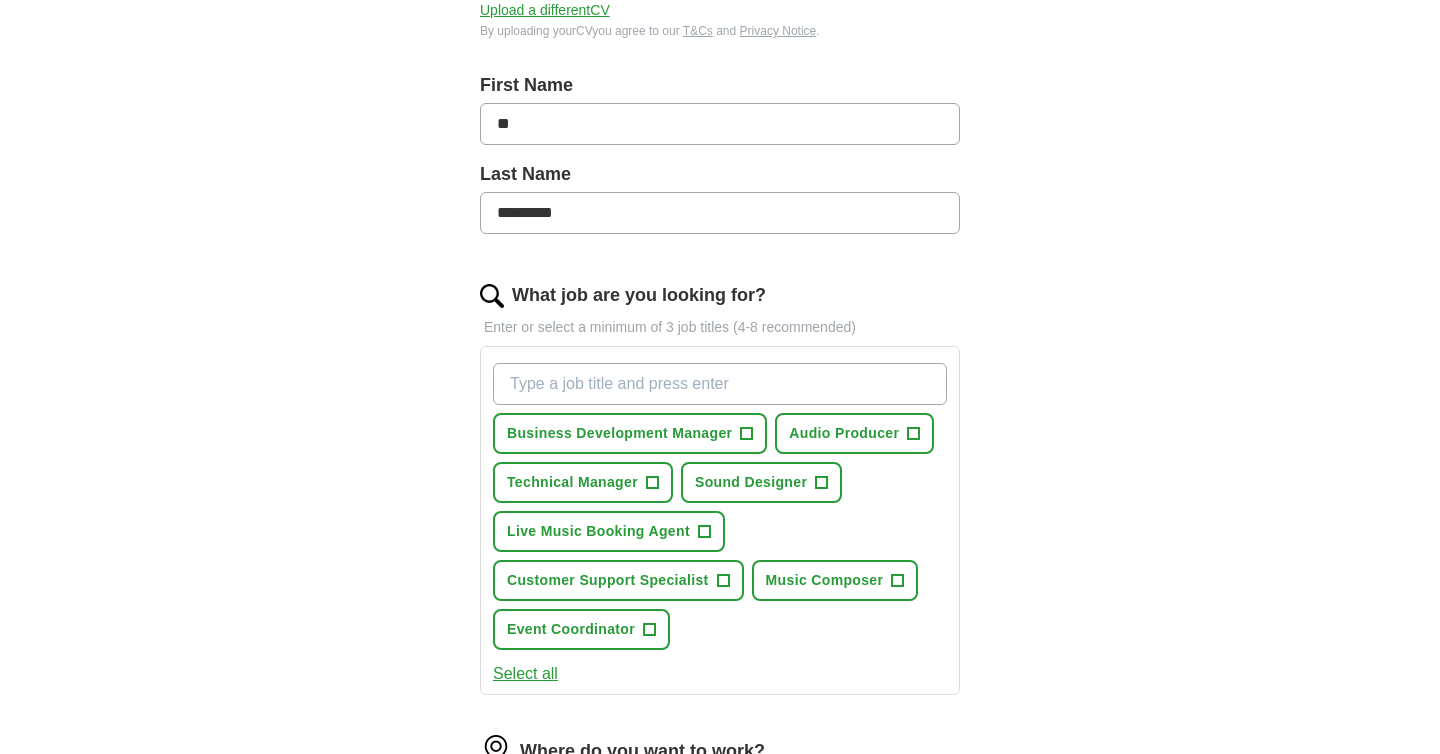 click on "What job are you looking for?" at bounding box center [720, 384] 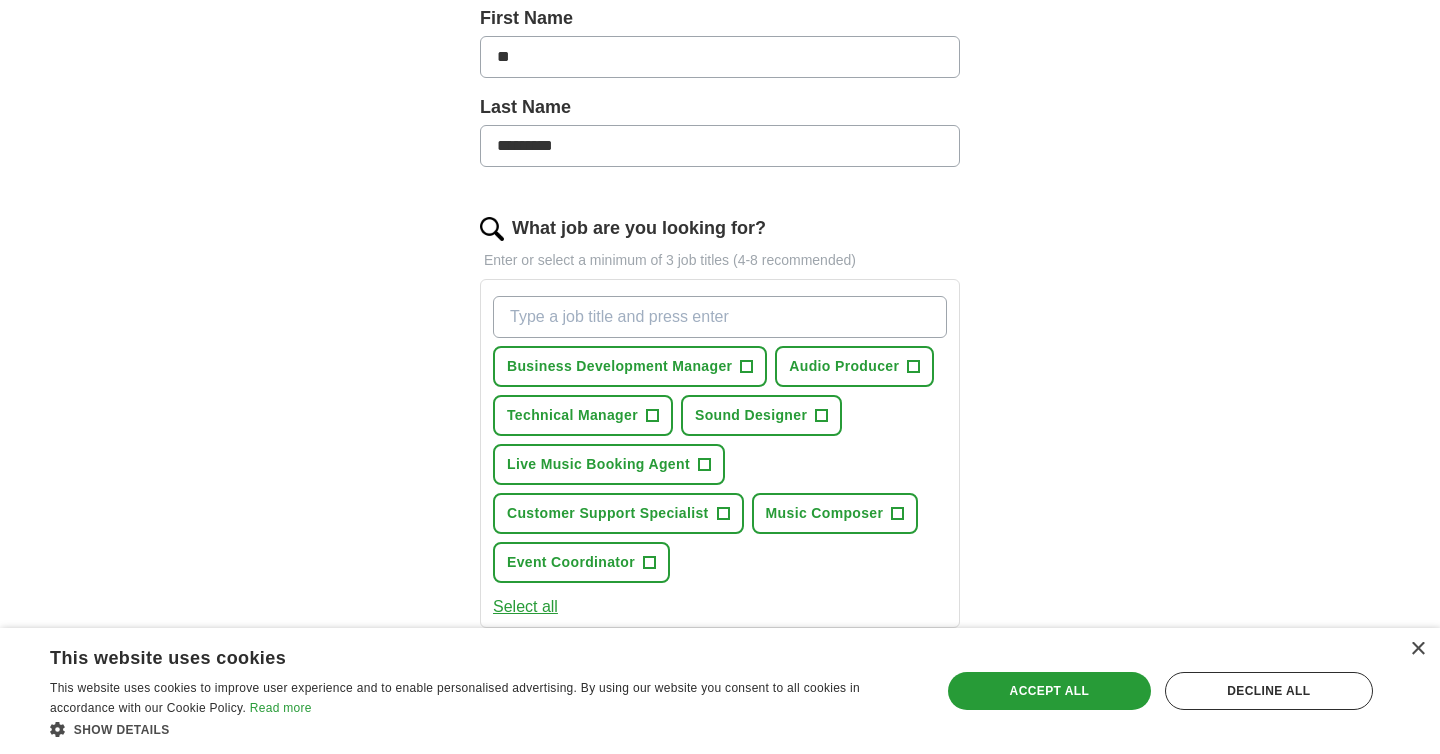 scroll, scrollTop: 458, scrollLeft: 0, axis: vertical 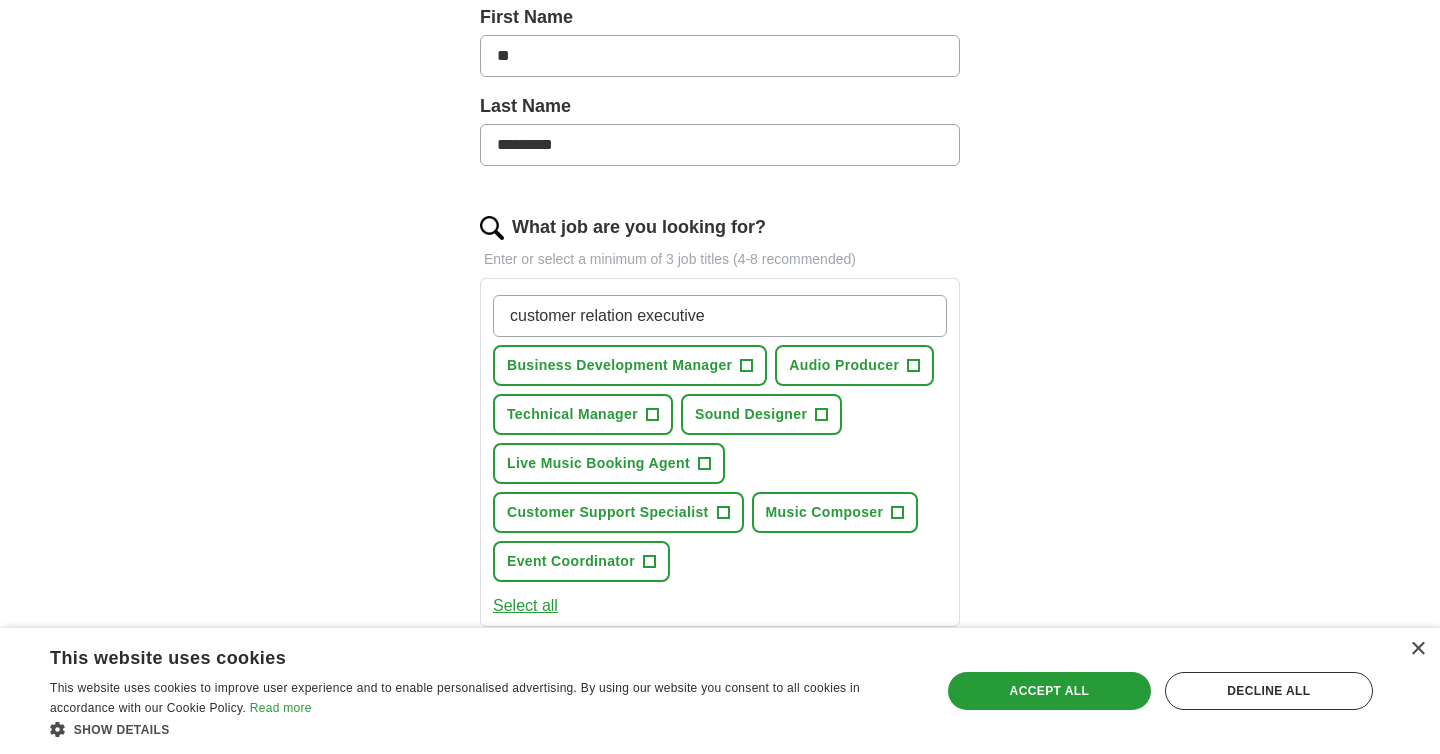 type on "customer relation executive" 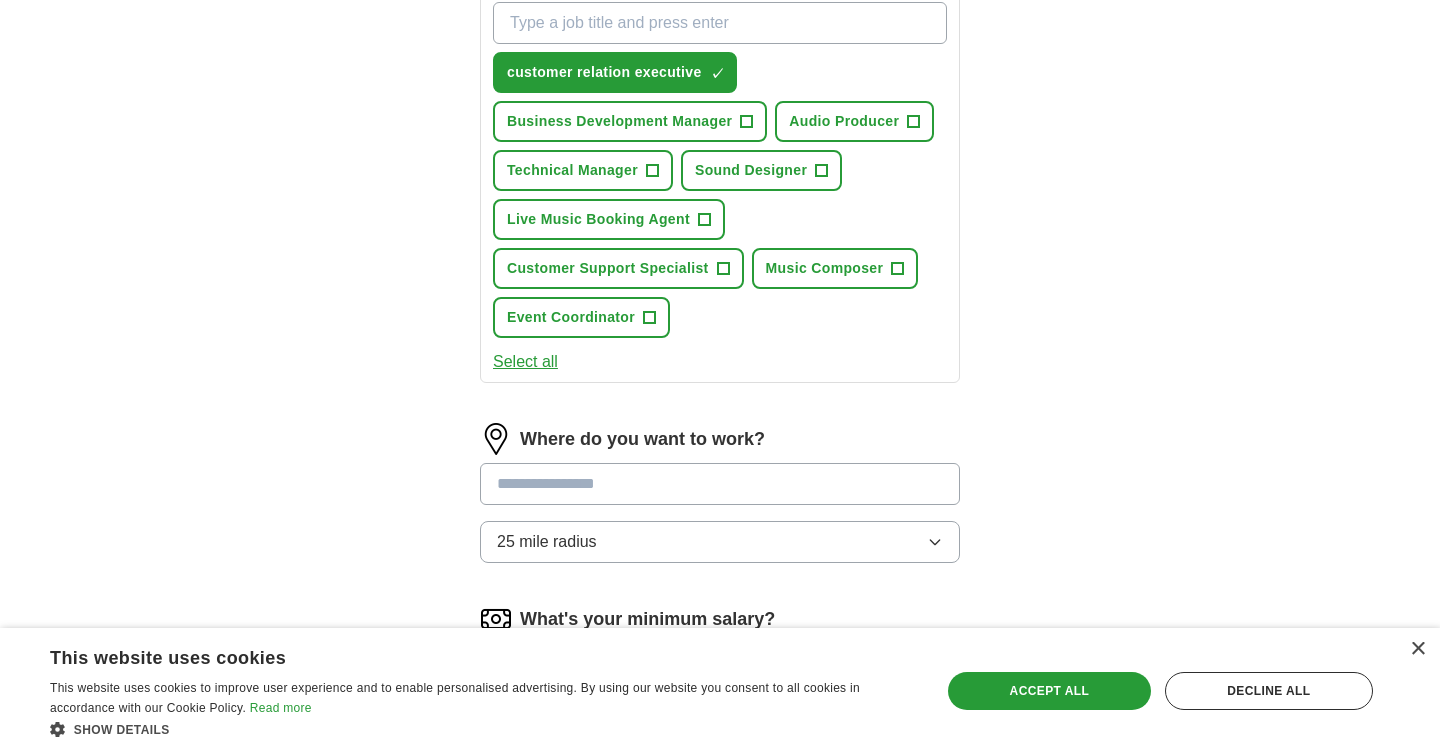 scroll, scrollTop: 756, scrollLeft: 0, axis: vertical 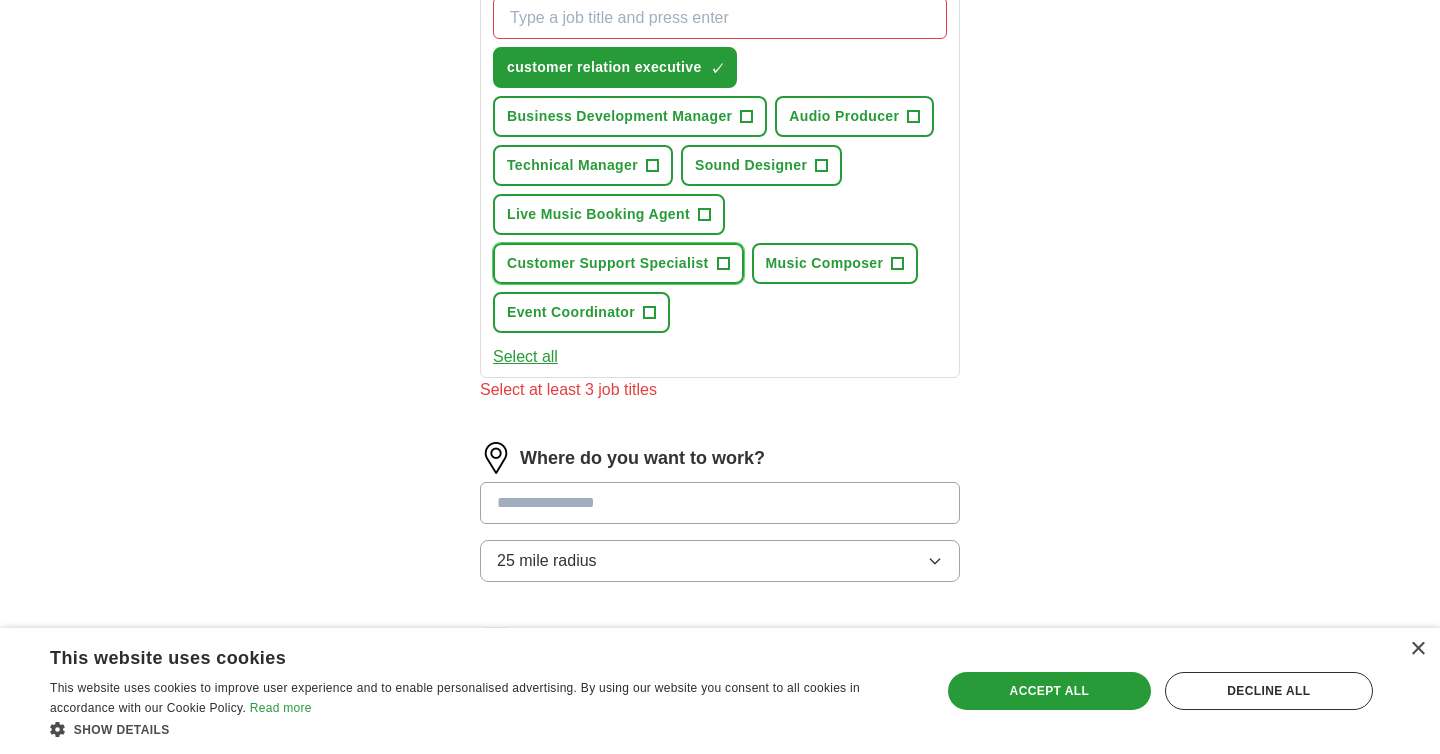 click on "Customer Support Specialist" at bounding box center [608, 263] 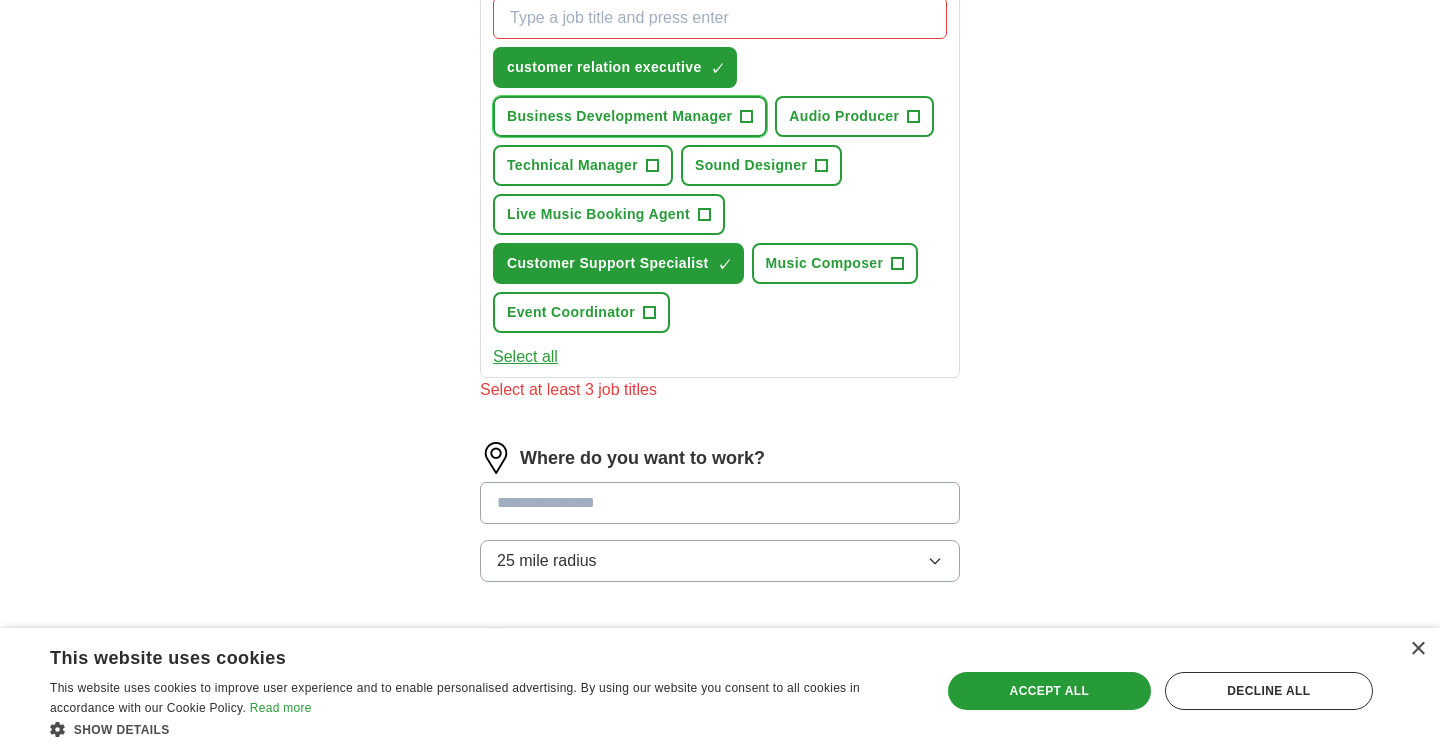 click on "Business Development Manager" at bounding box center [619, 116] 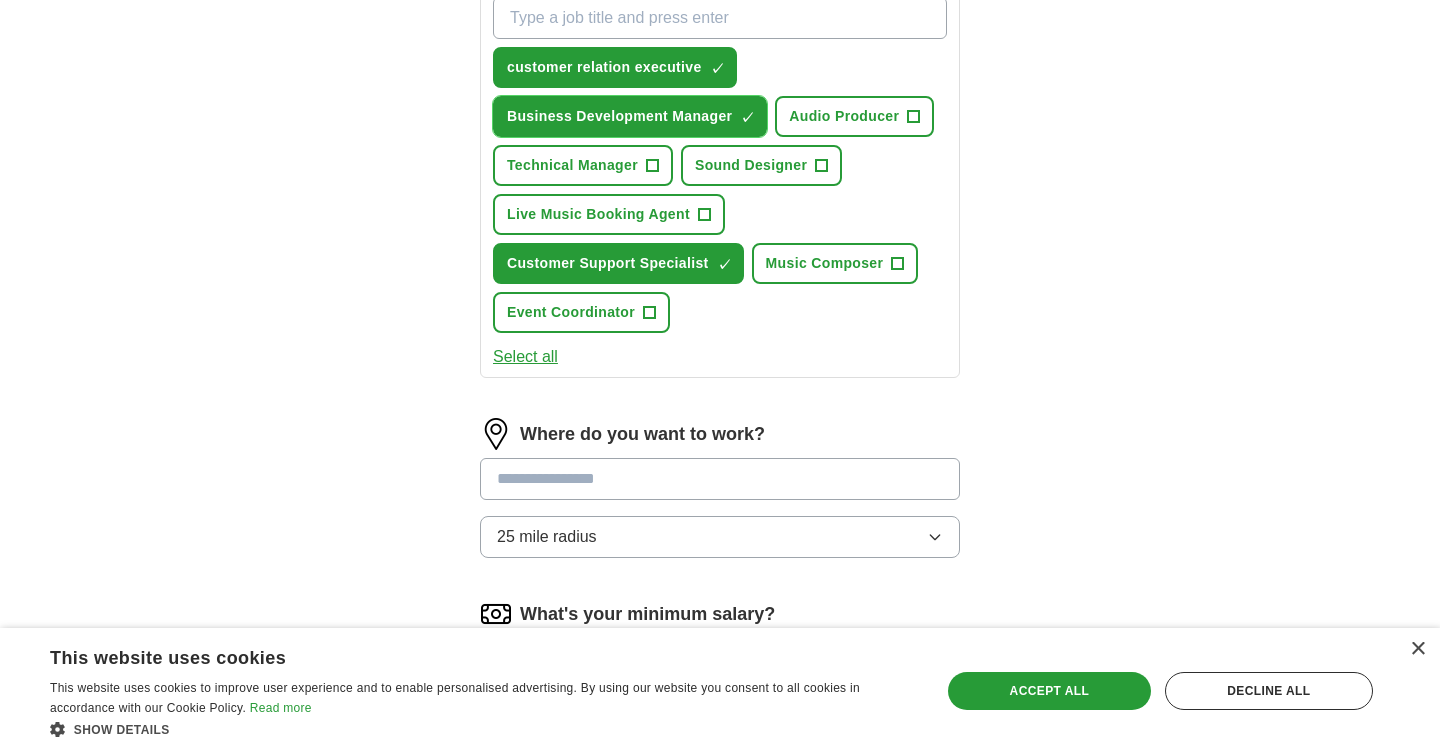 click on "Business Development Manager" at bounding box center [619, 116] 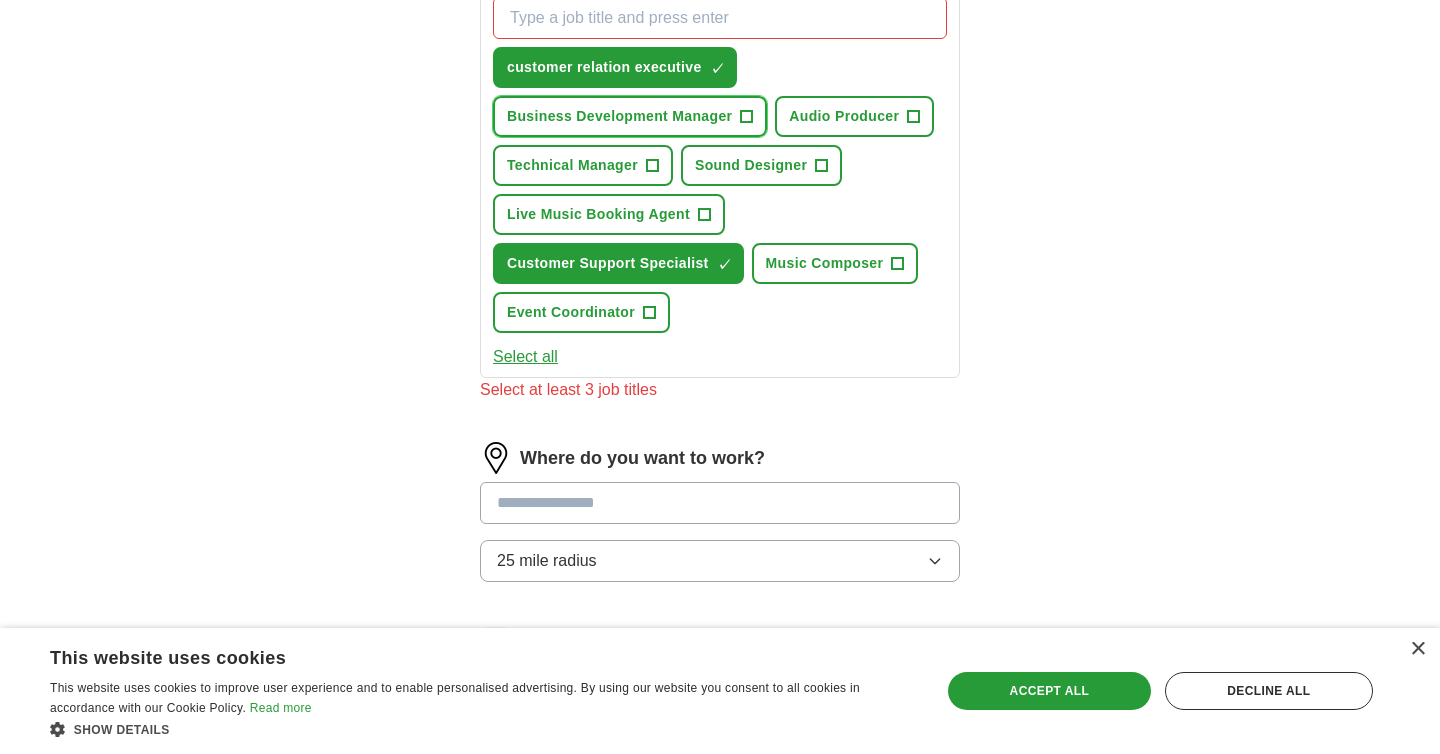 click on "Business Development Manager" at bounding box center (619, 116) 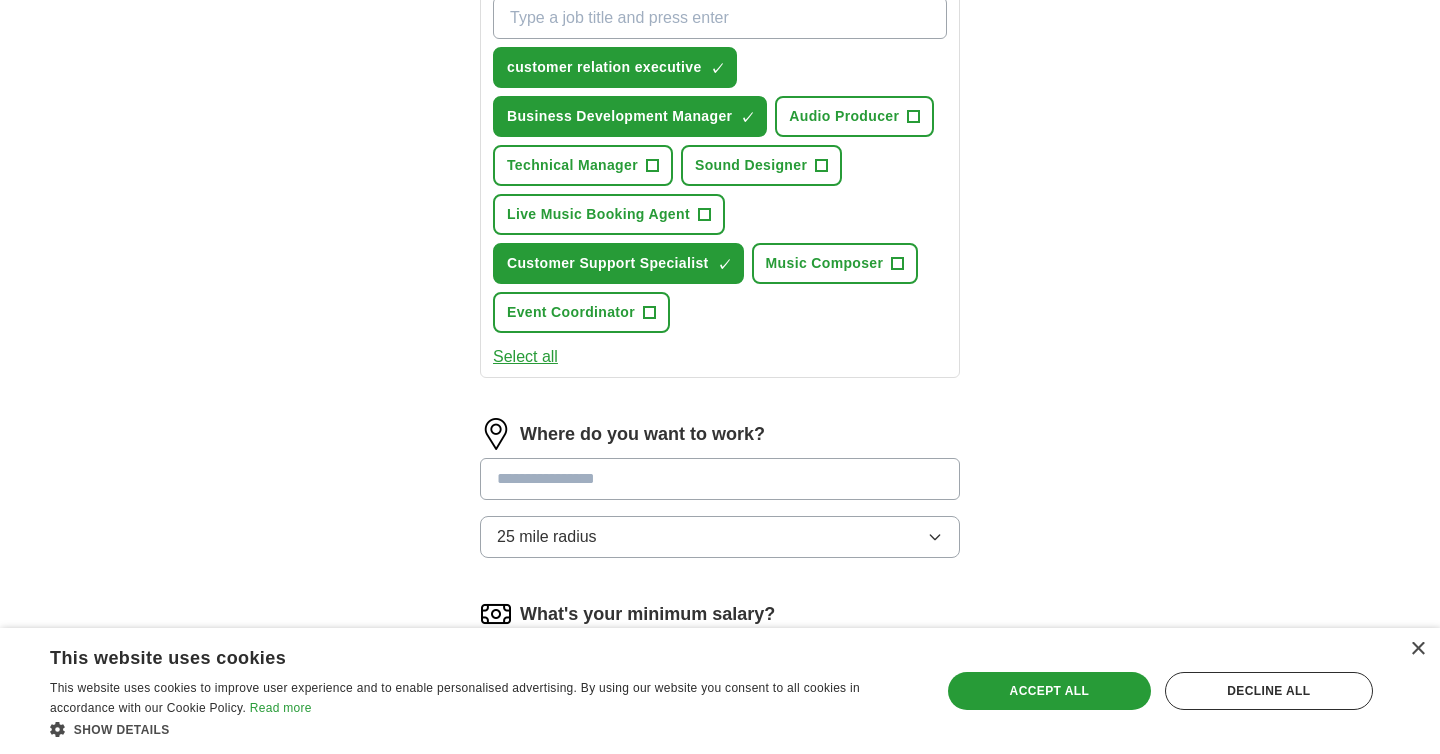 click at bounding box center [720, 479] 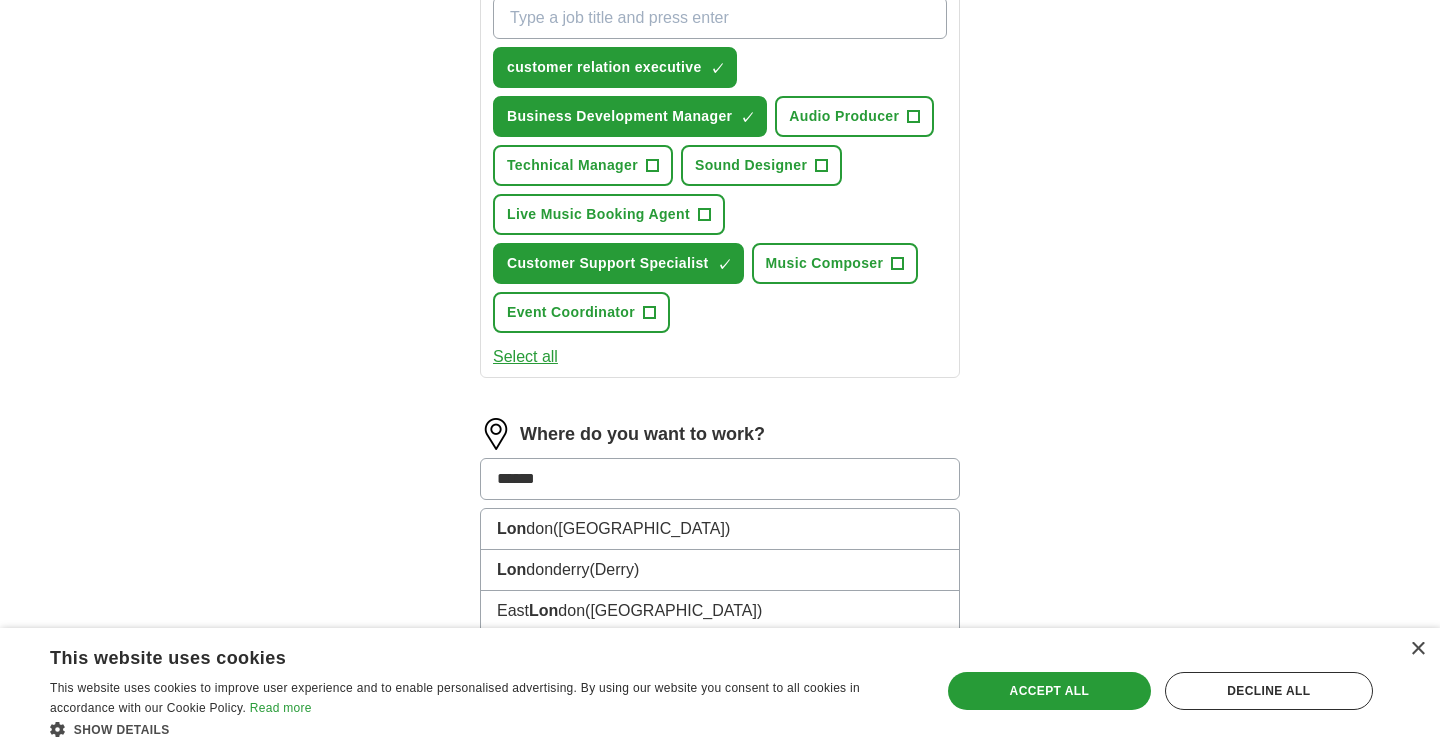 type on "******" 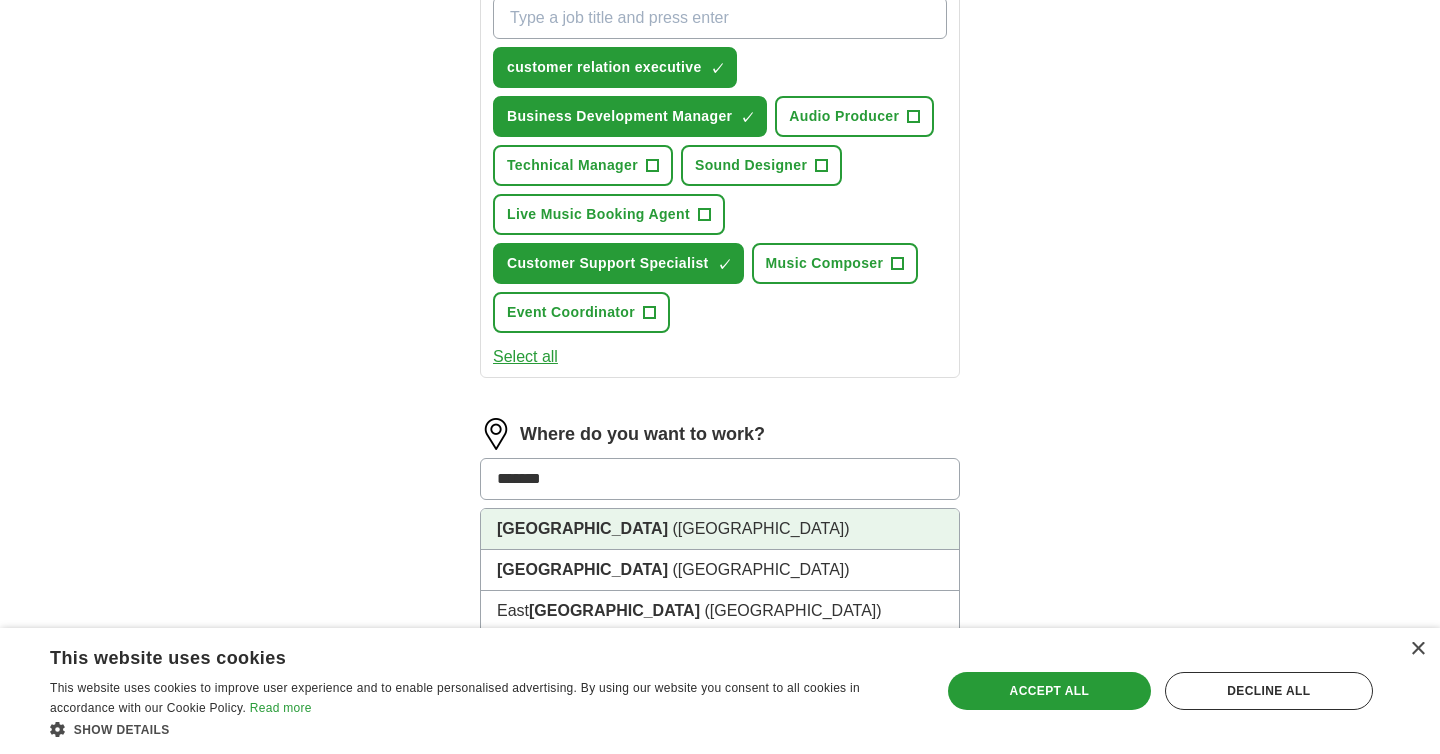 click on "[GEOGRAPHIC_DATA]   ([GEOGRAPHIC_DATA])" at bounding box center [720, 529] 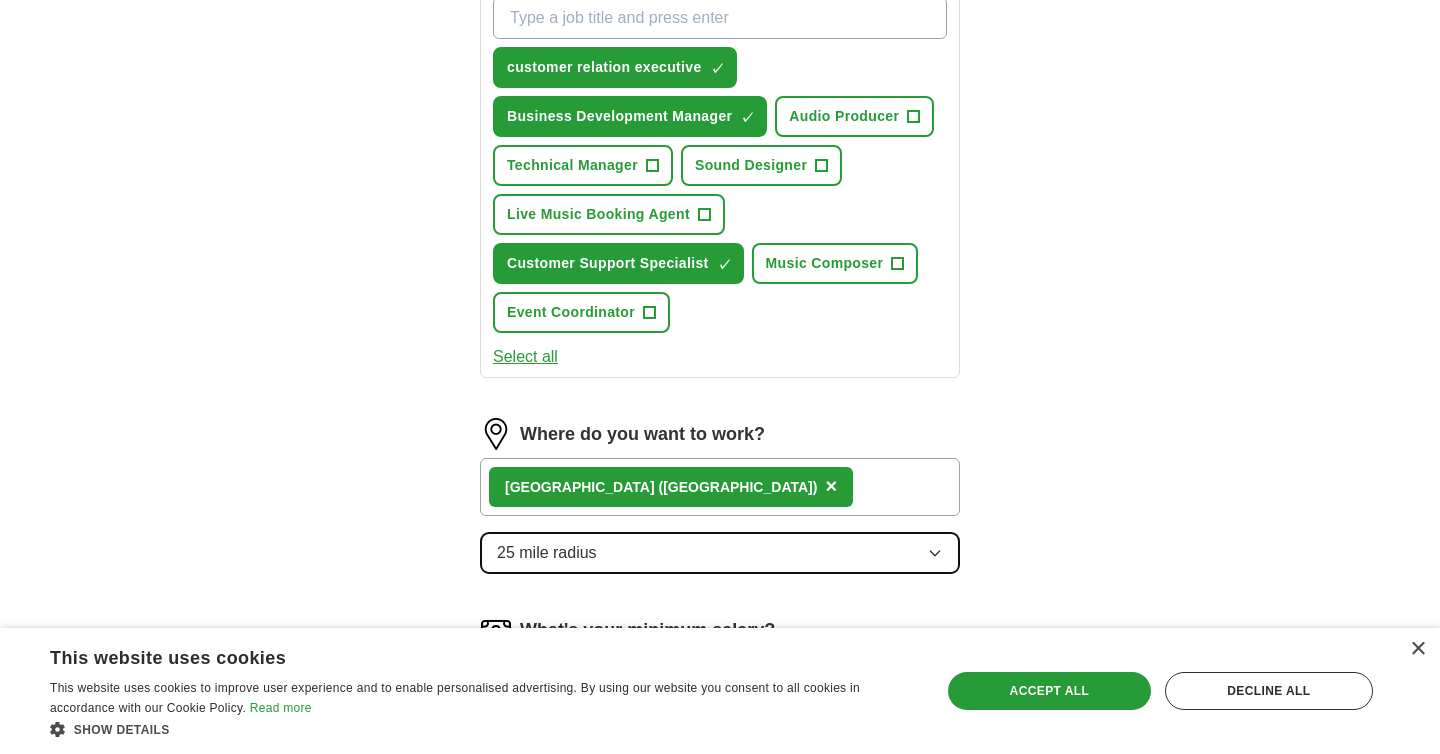 click on "25 mile radius" at bounding box center [720, 553] 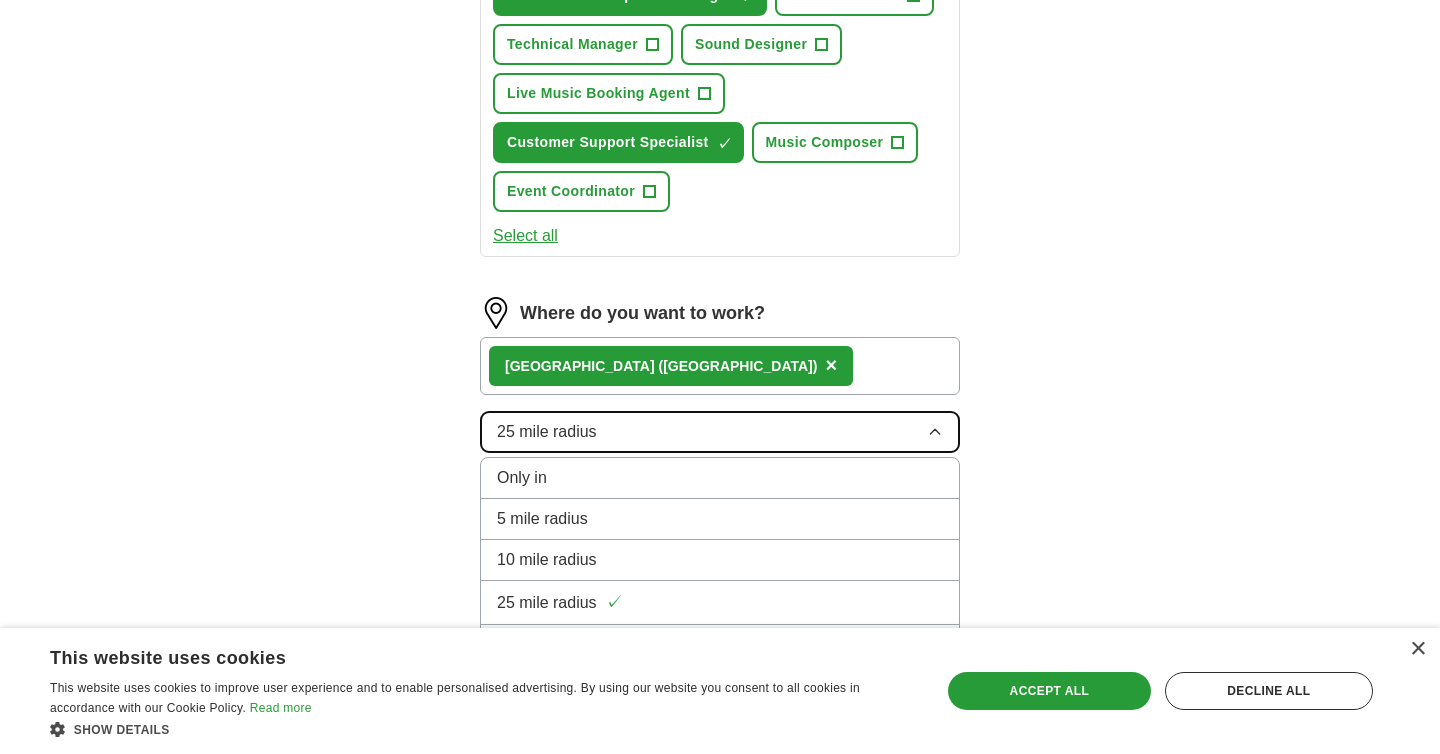 scroll, scrollTop: 890, scrollLeft: 0, axis: vertical 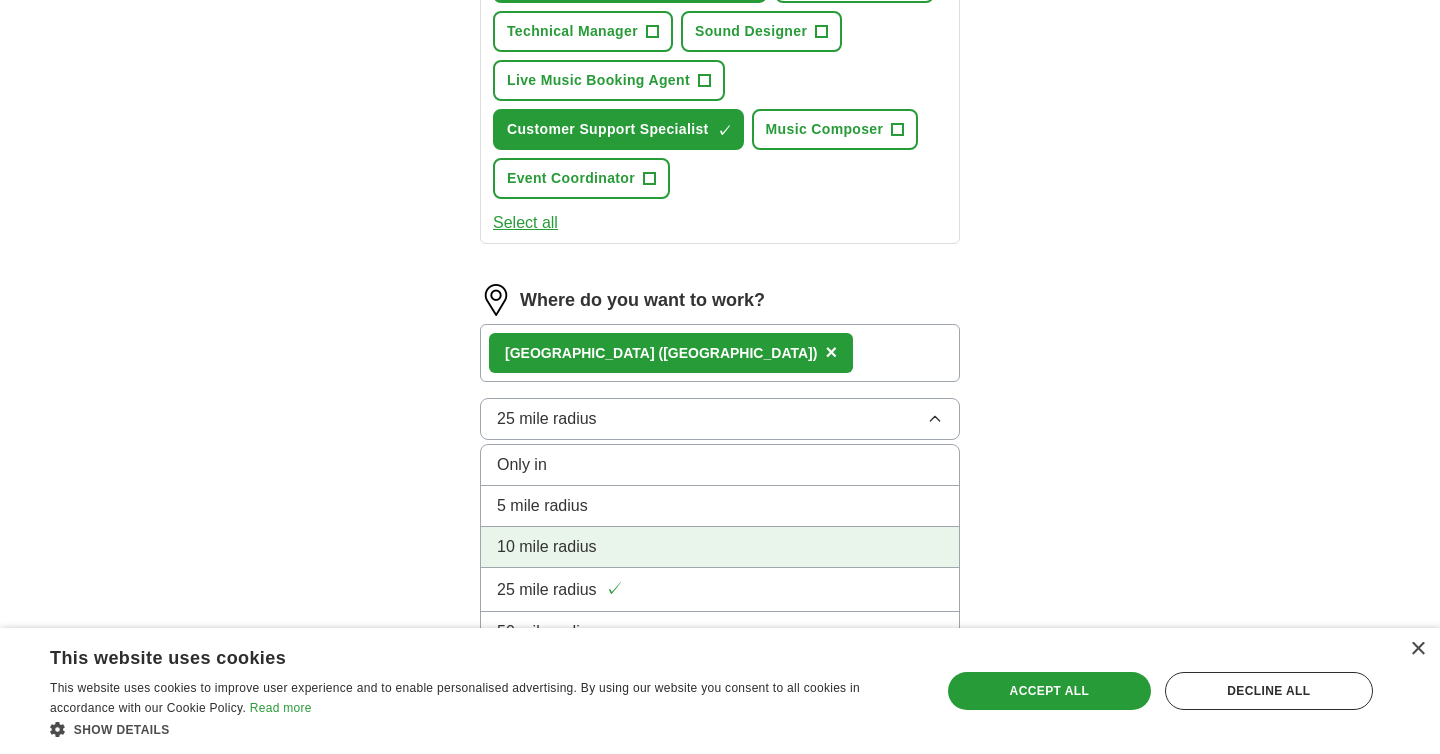 click on "10 mile radius" at bounding box center (720, 547) 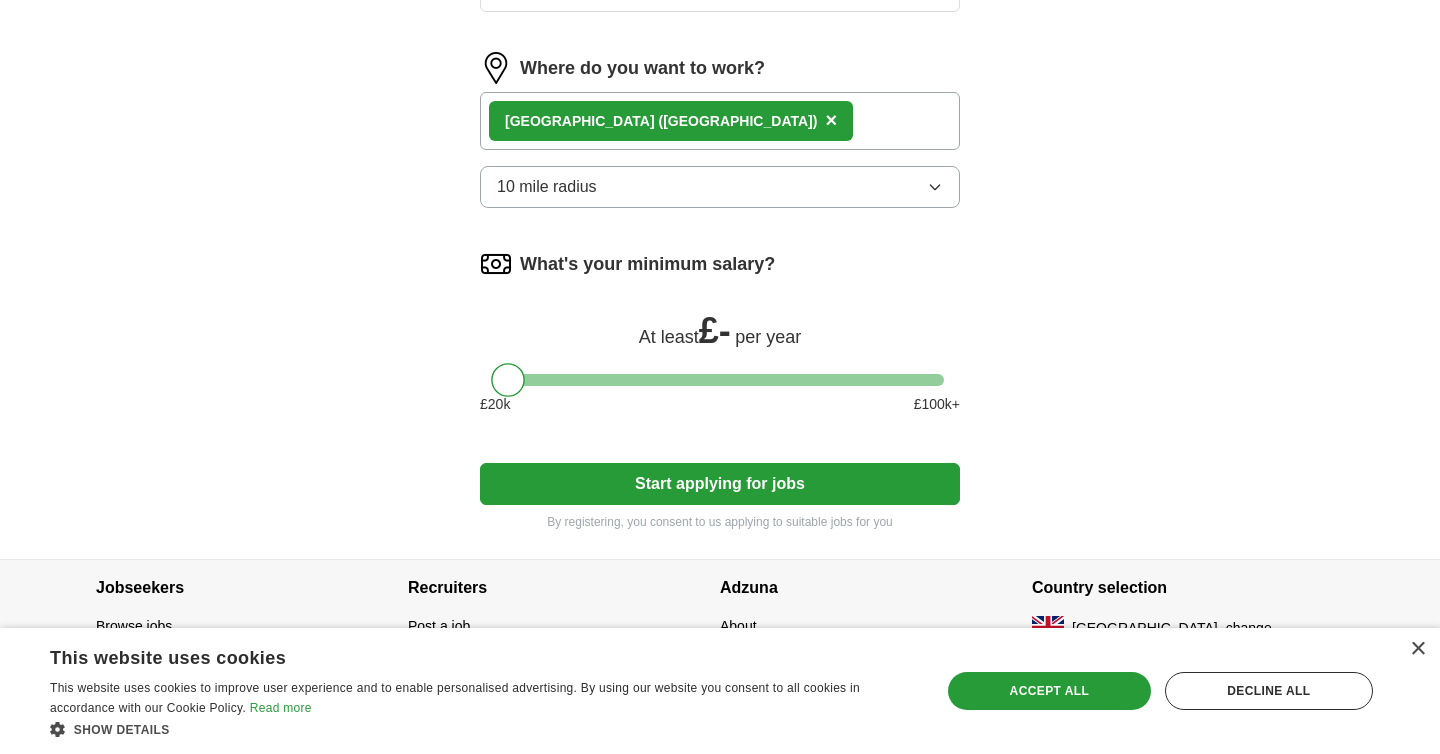 scroll, scrollTop: 1125, scrollLeft: 0, axis: vertical 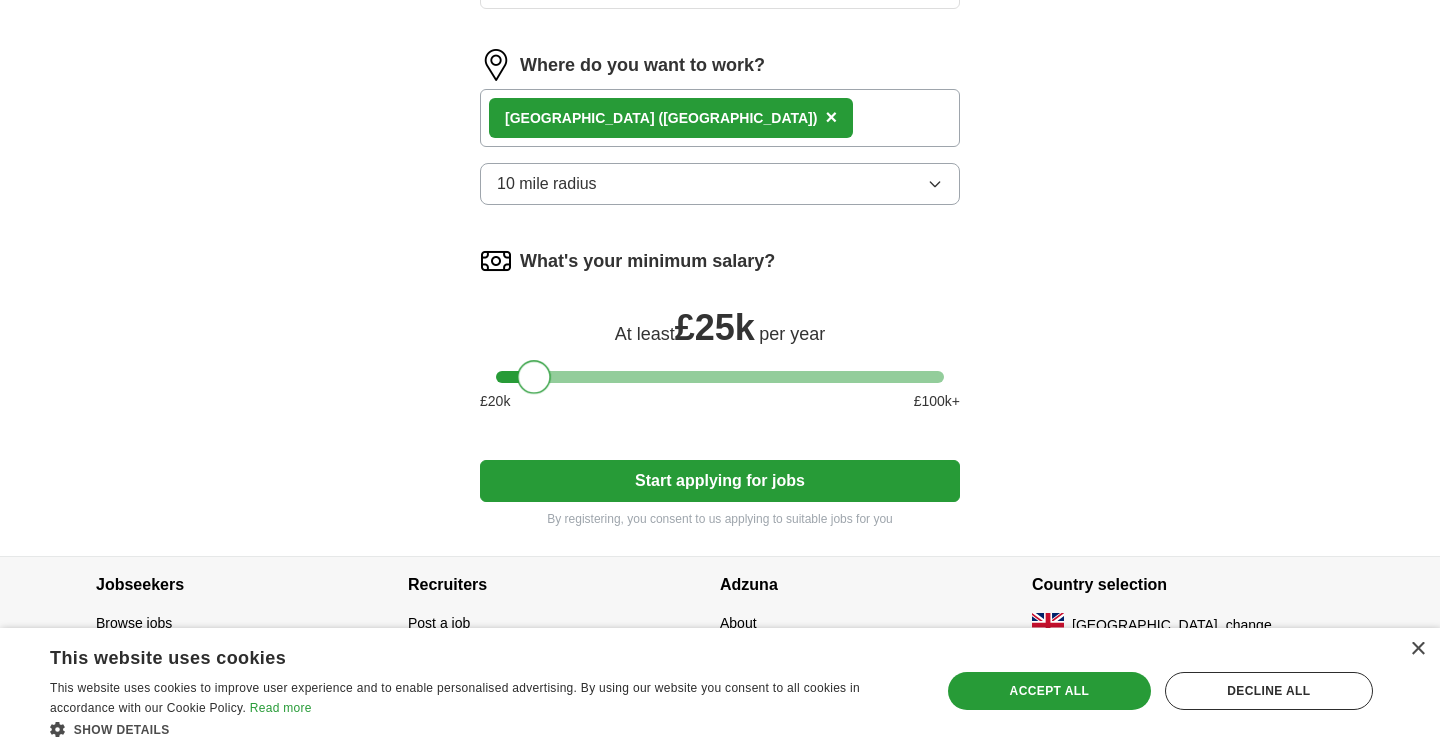 drag, startPoint x: 505, startPoint y: 377, endPoint x: 530, endPoint y: 379, distance: 25.079872 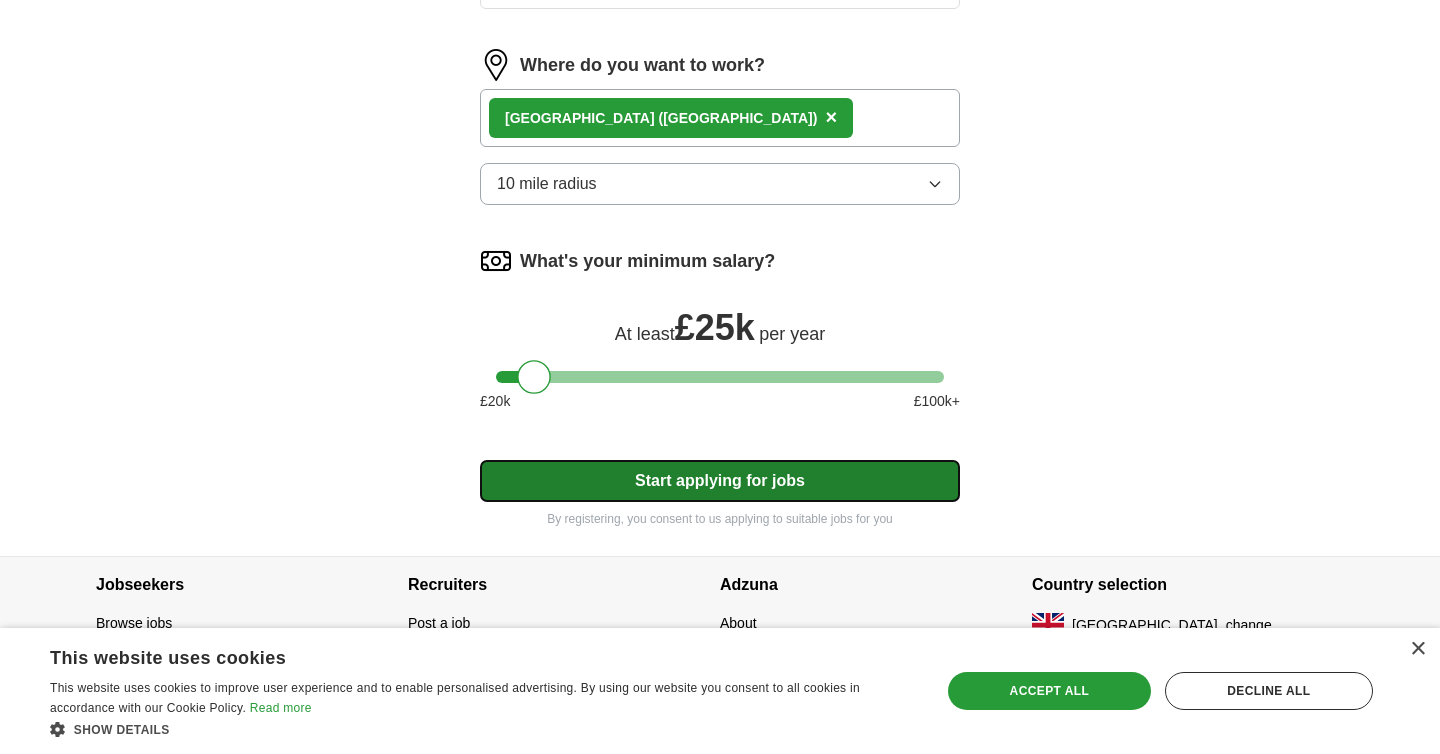 click on "Start applying for jobs" at bounding box center (720, 481) 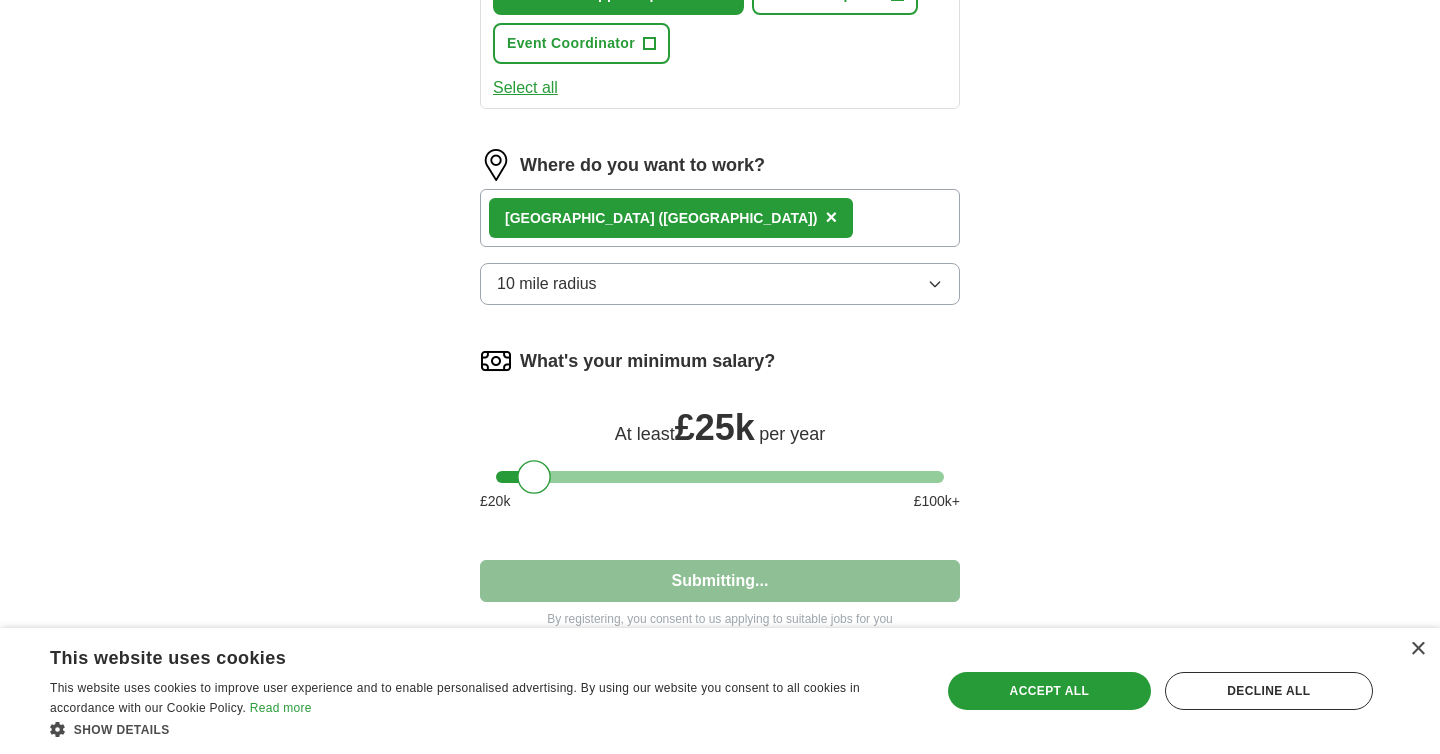 select on "**" 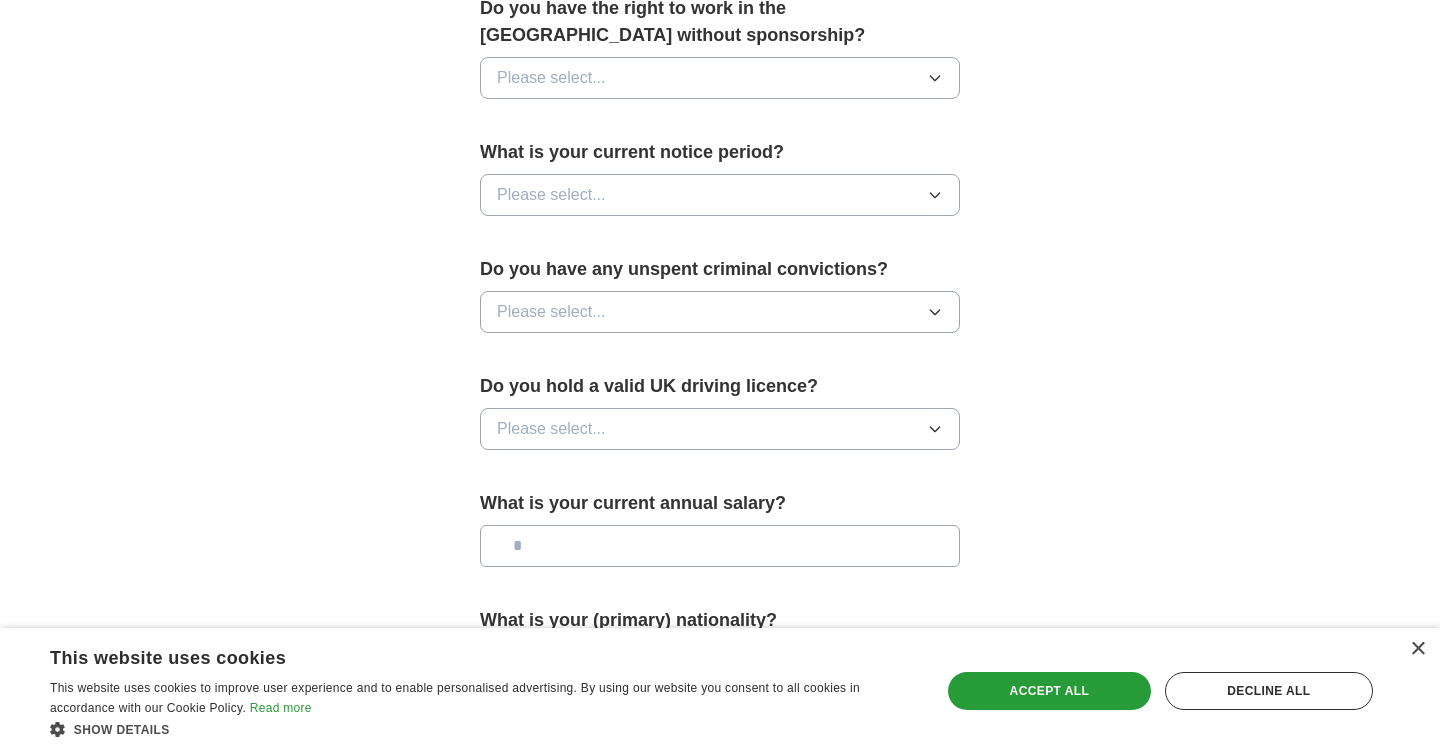 scroll, scrollTop: 80, scrollLeft: 0, axis: vertical 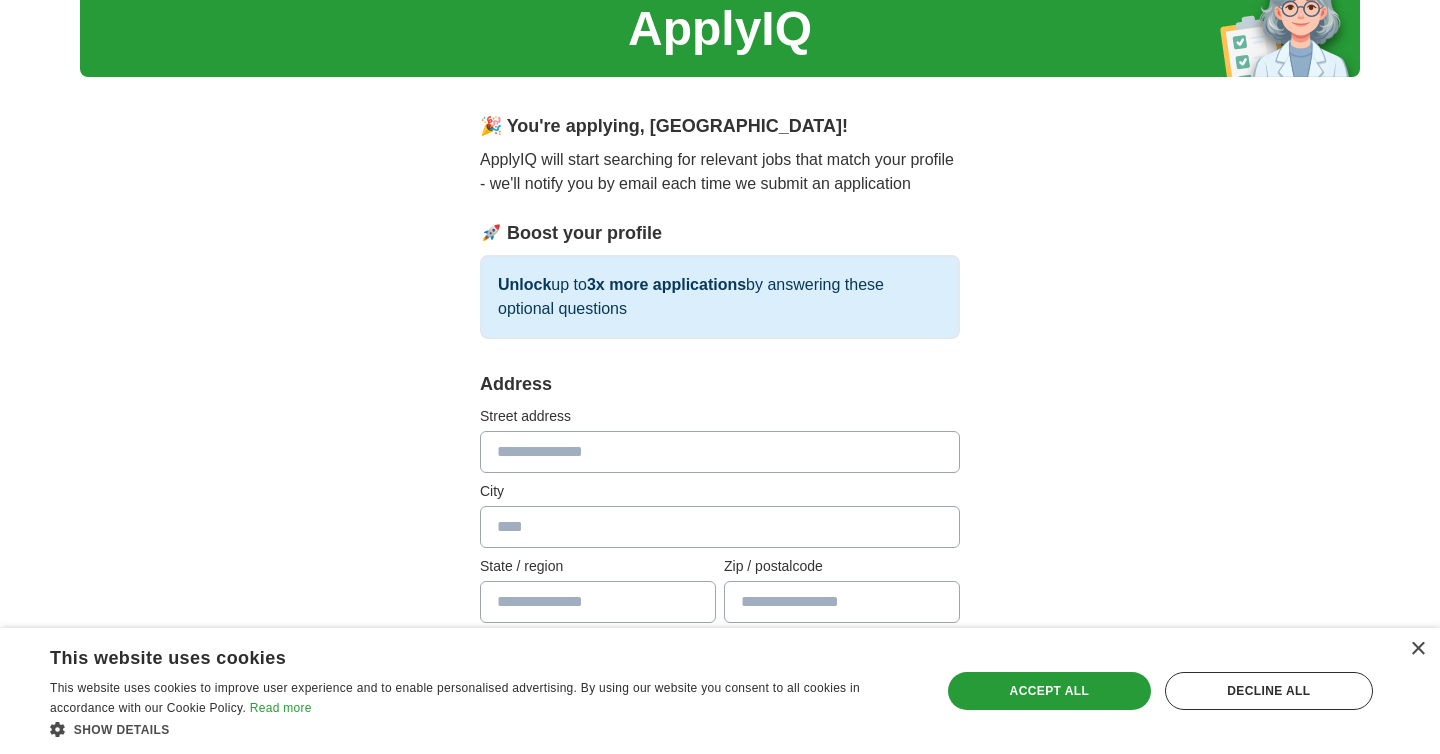 click at bounding box center (720, 452) 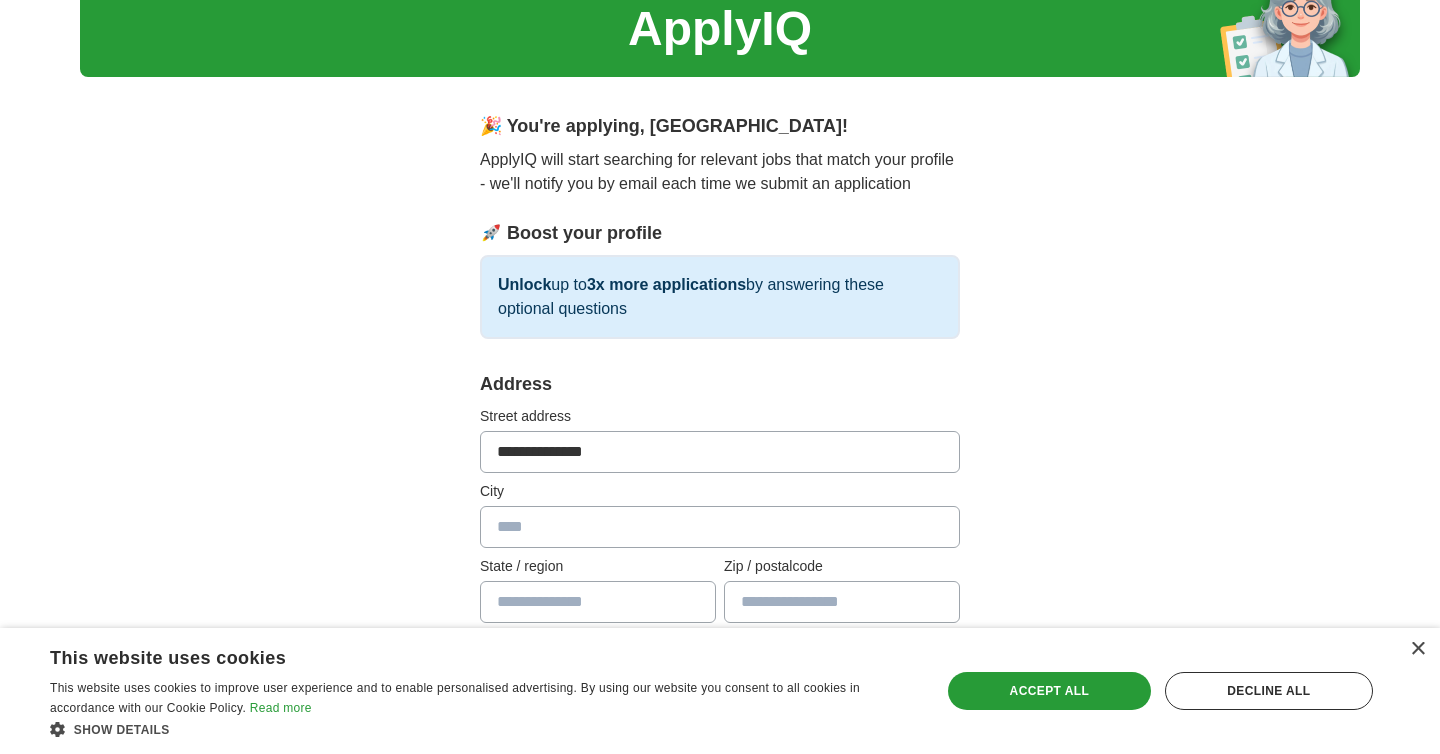 type on "******" 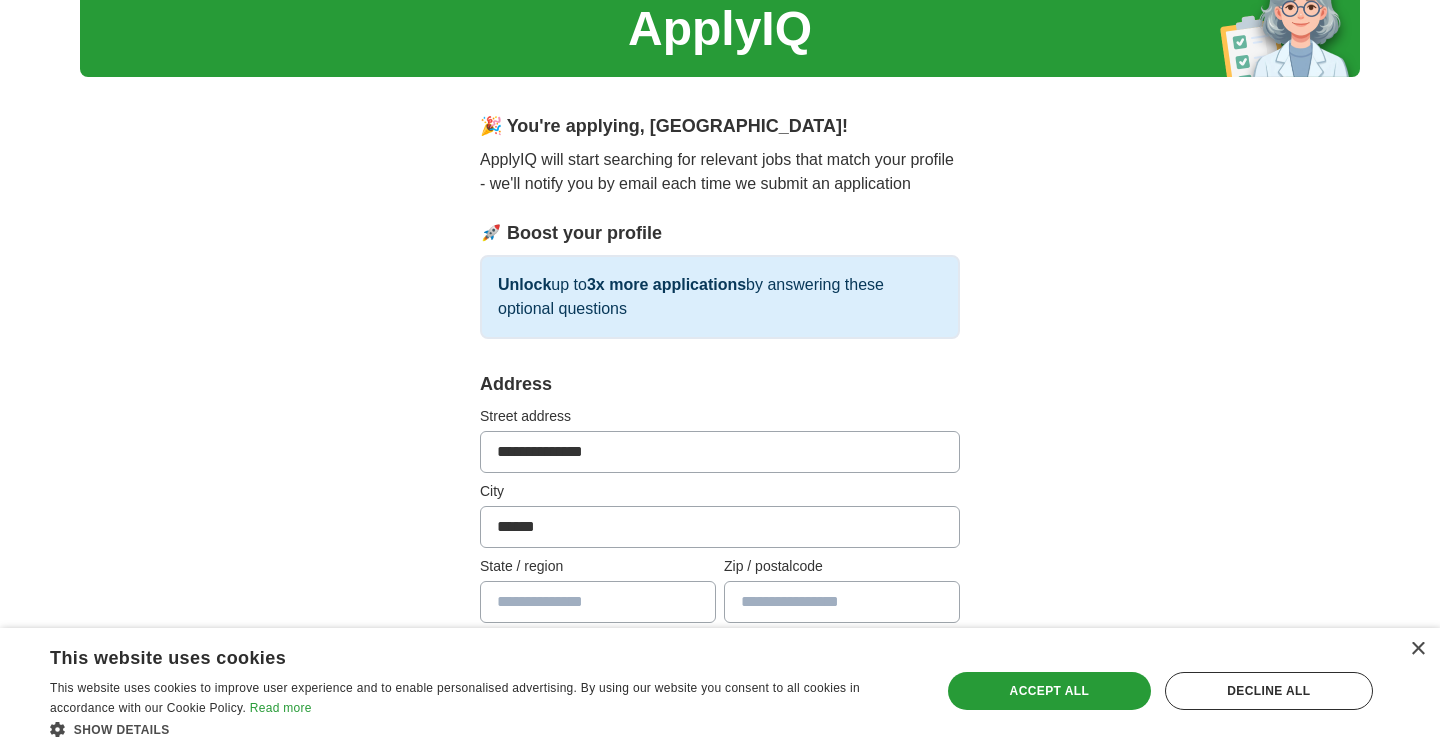 type on "*******" 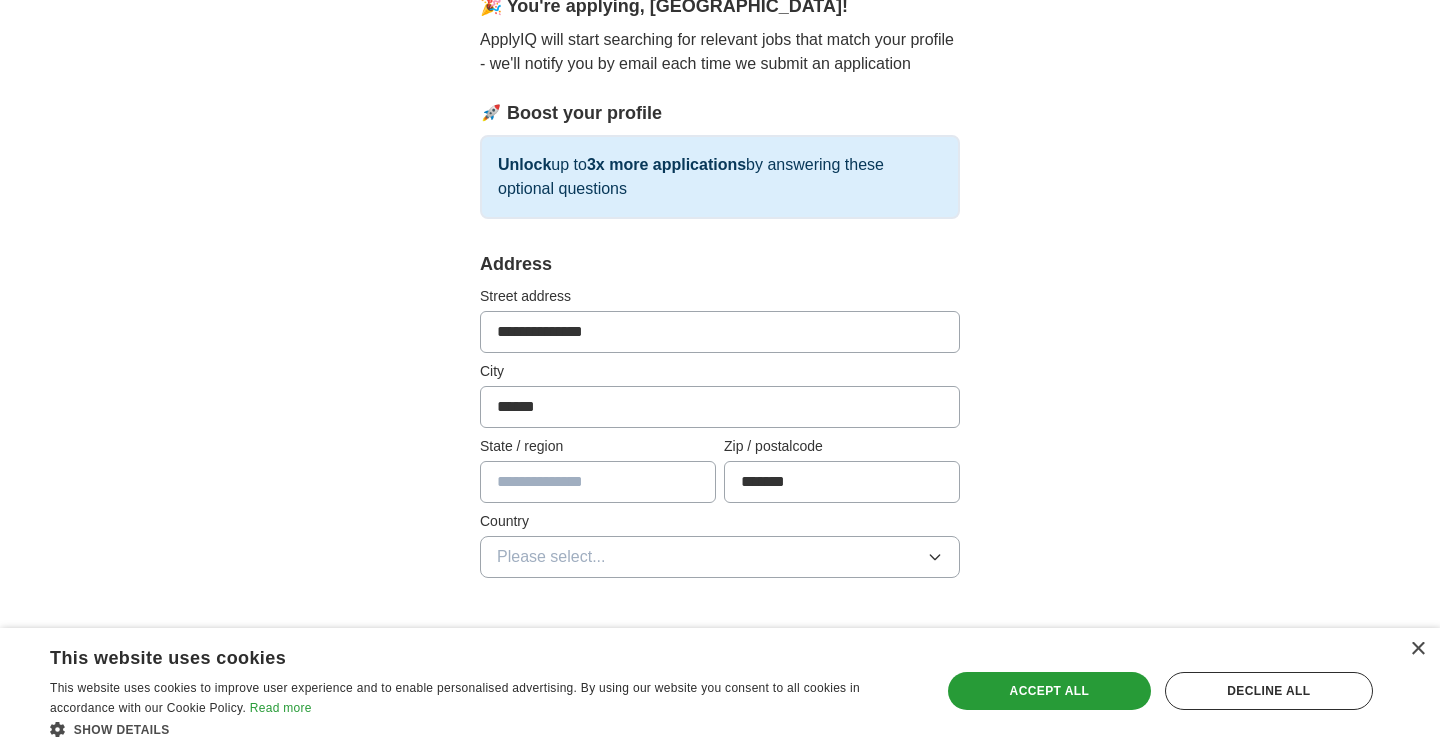 scroll, scrollTop: 235, scrollLeft: 0, axis: vertical 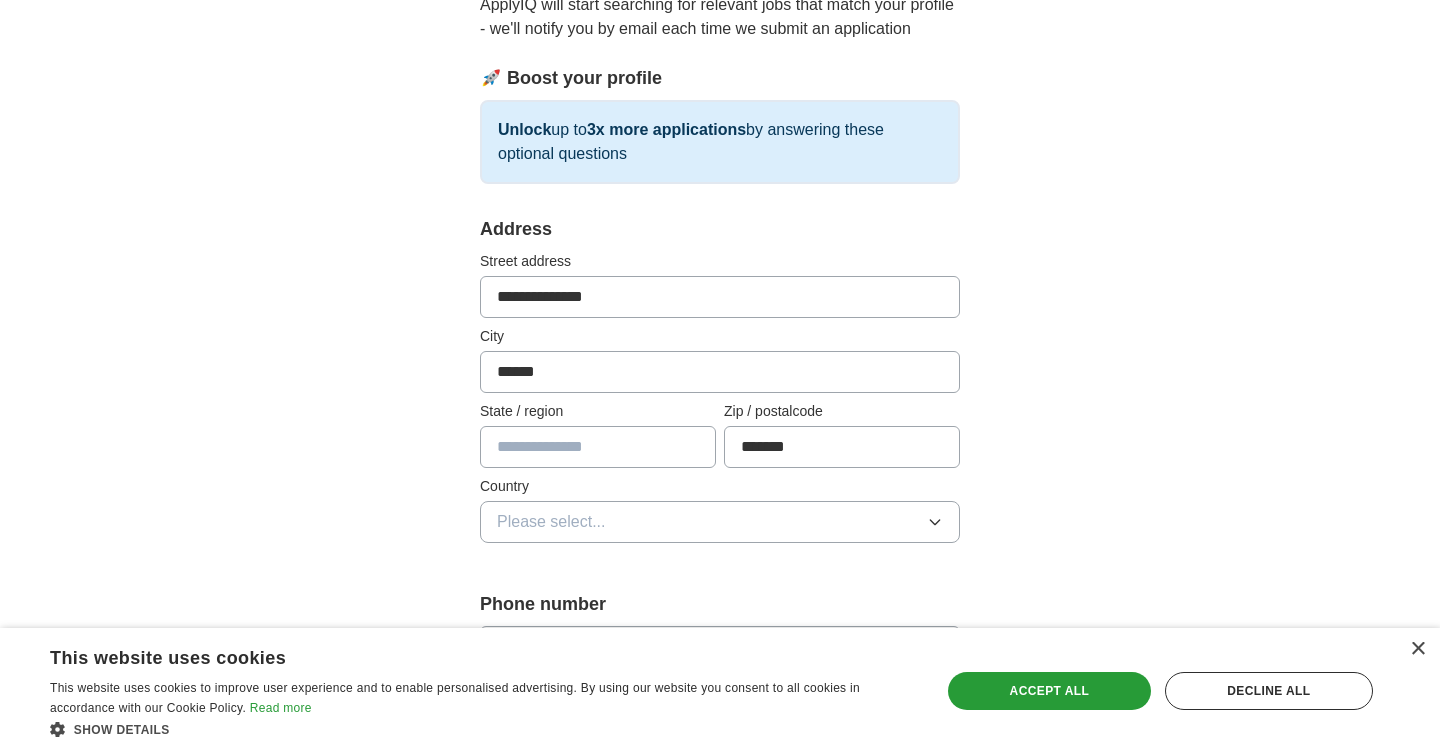 click at bounding box center (598, 447) 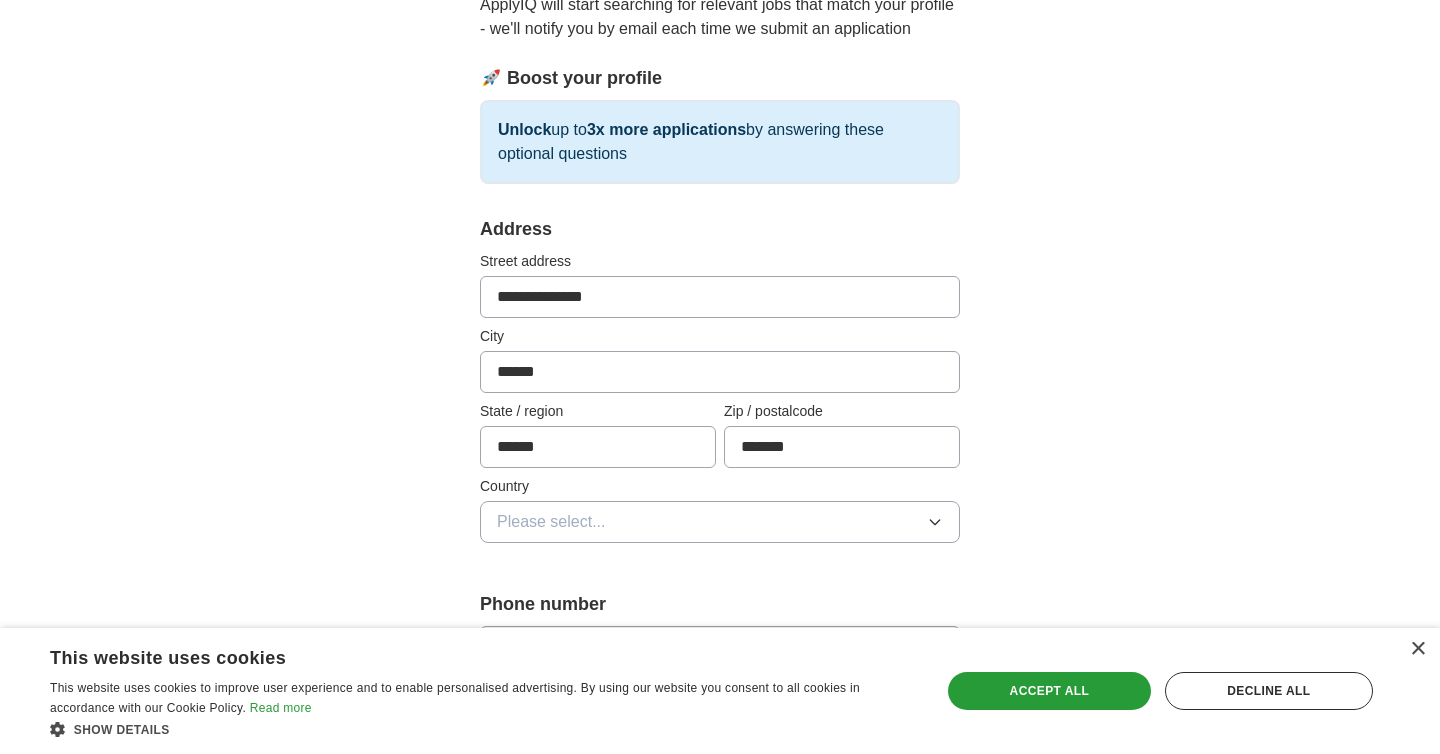 type on "******" 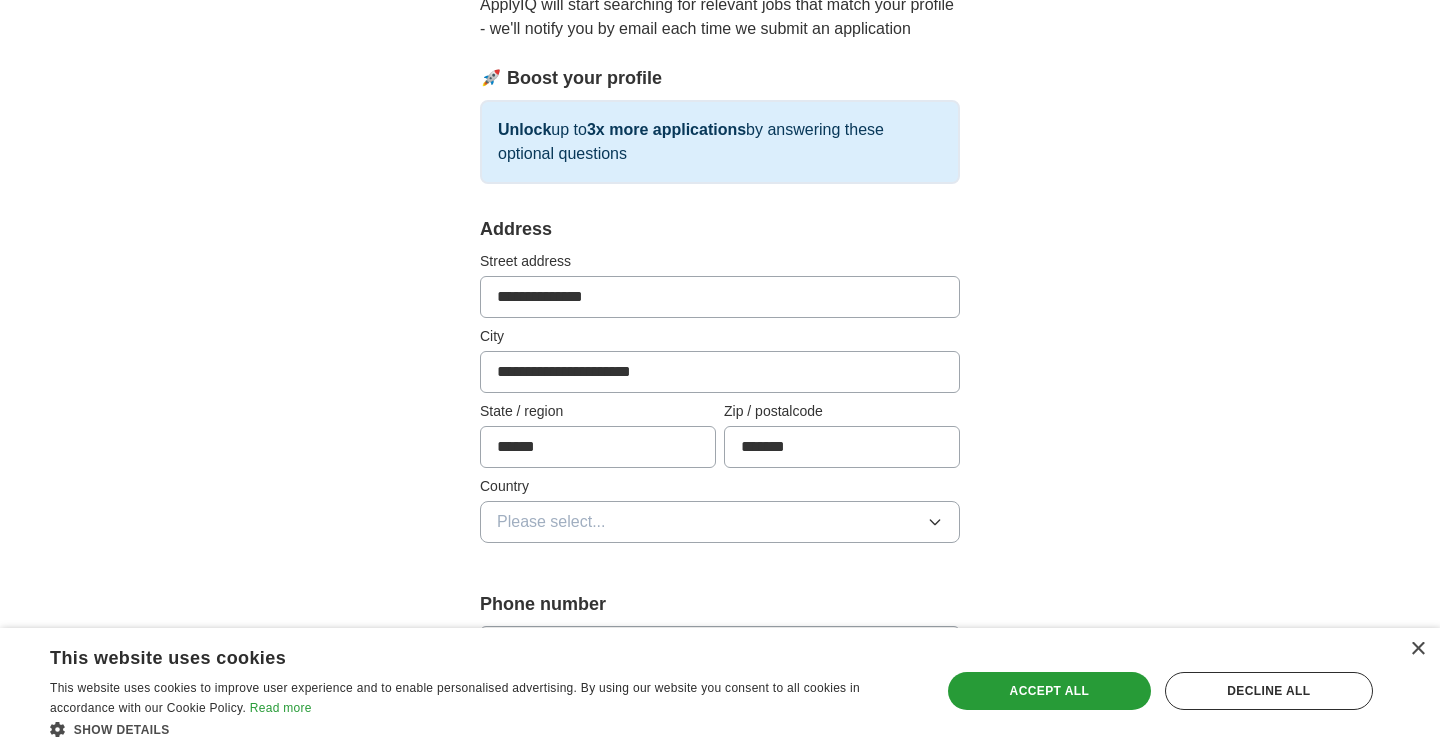 type on "**********" 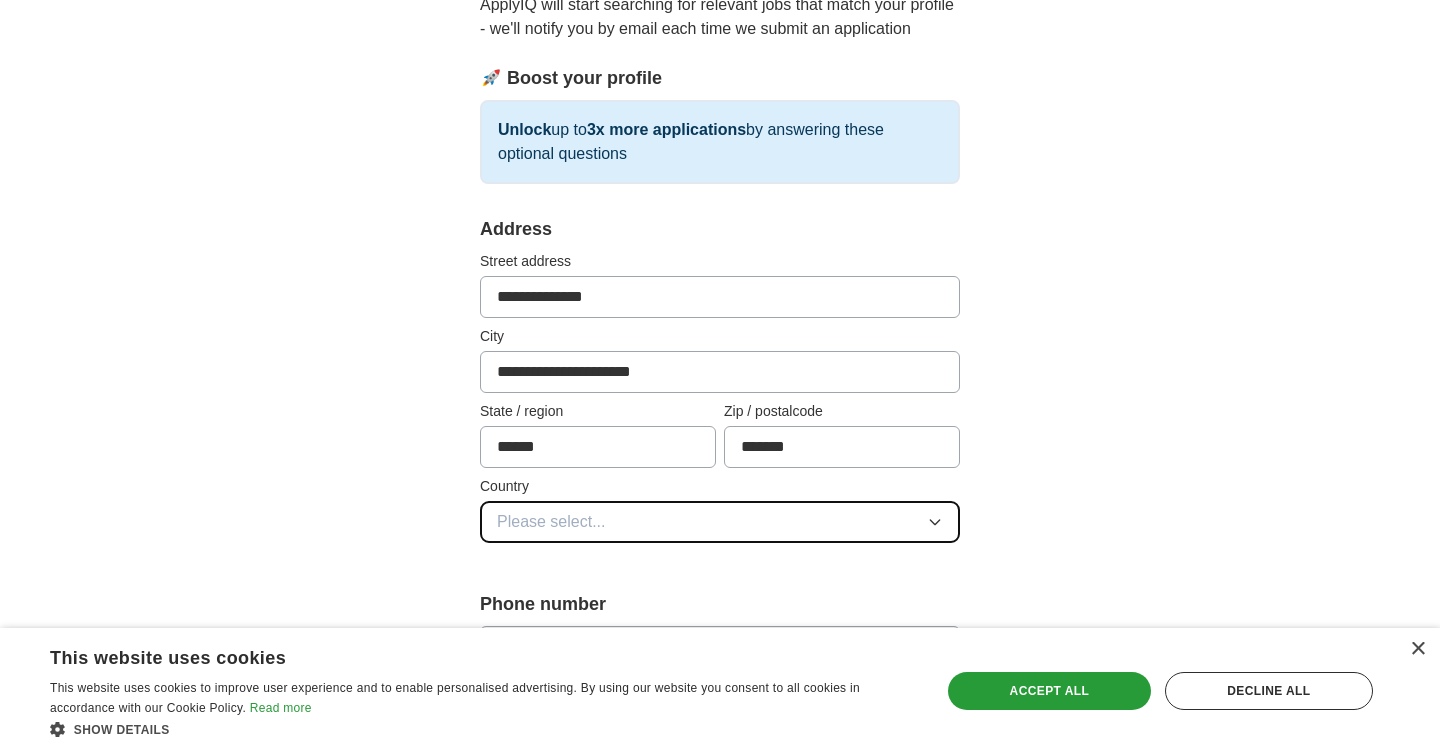 click on "Please select..." at bounding box center (551, 522) 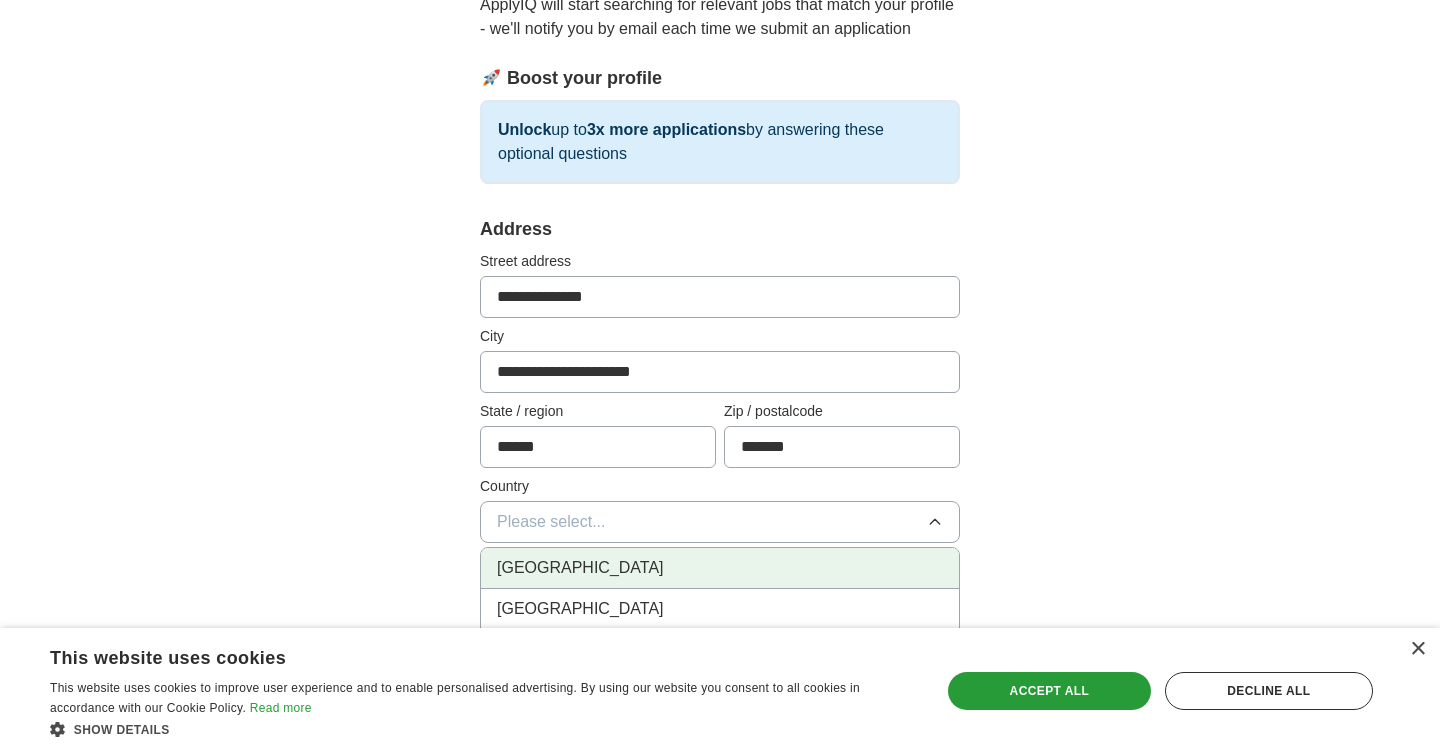 click on "[GEOGRAPHIC_DATA]" at bounding box center (580, 568) 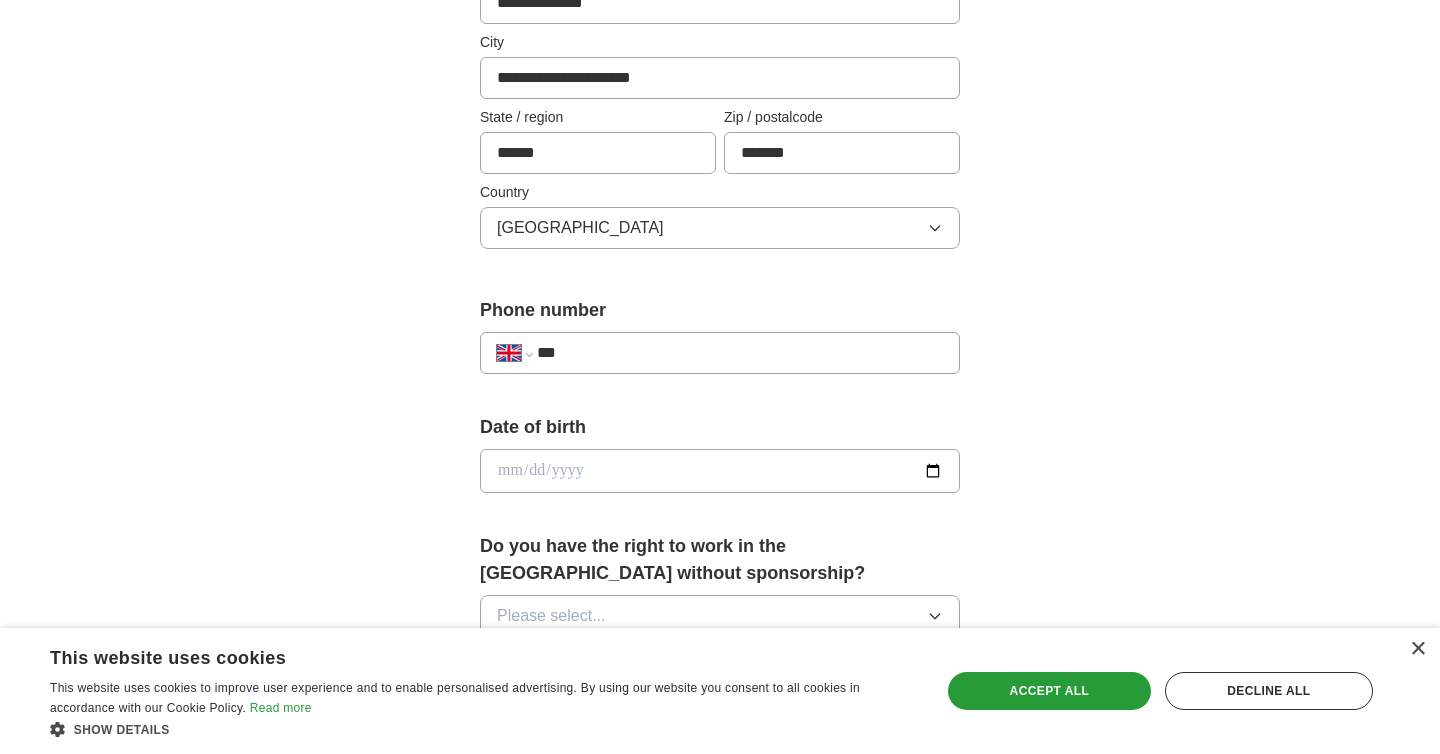scroll, scrollTop: 531, scrollLeft: 0, axis: vertical 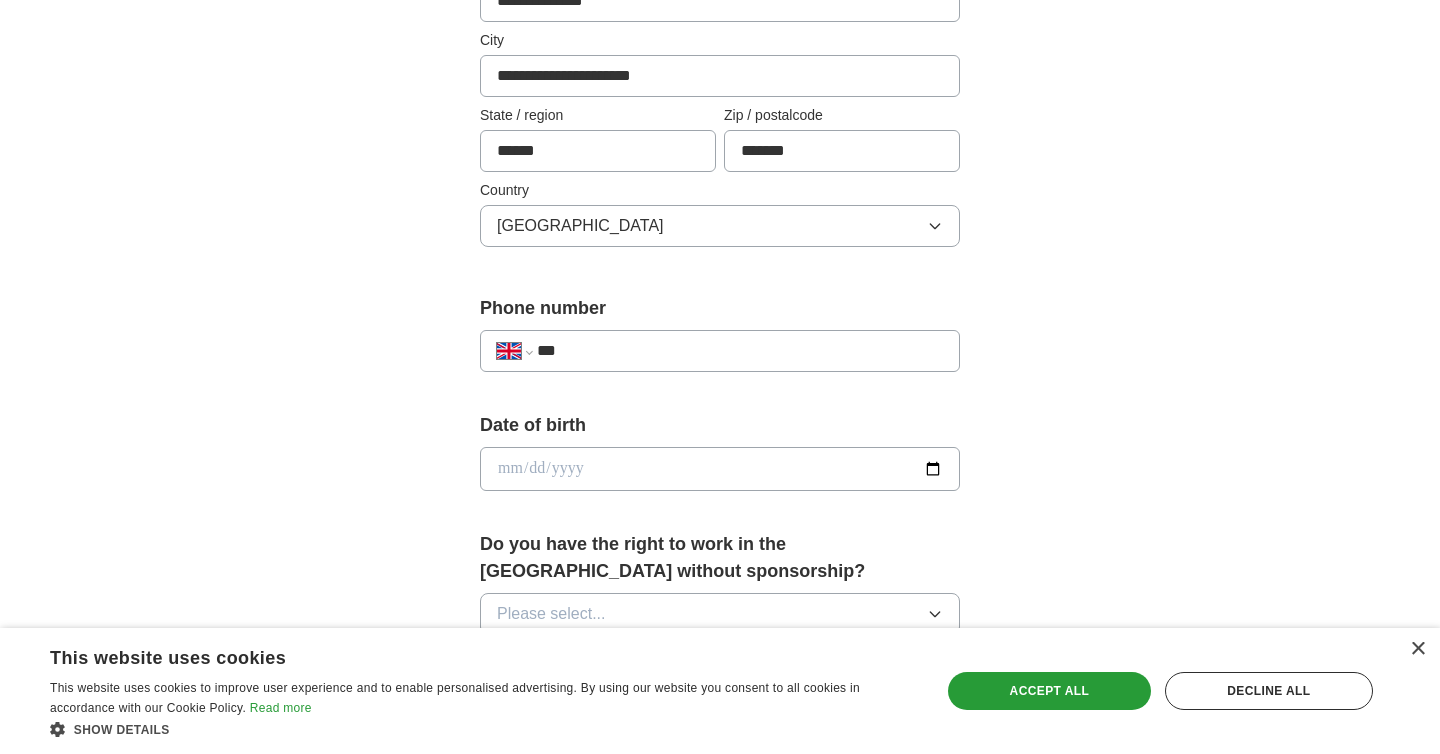 click on "***" at bounding box center (740, 351) 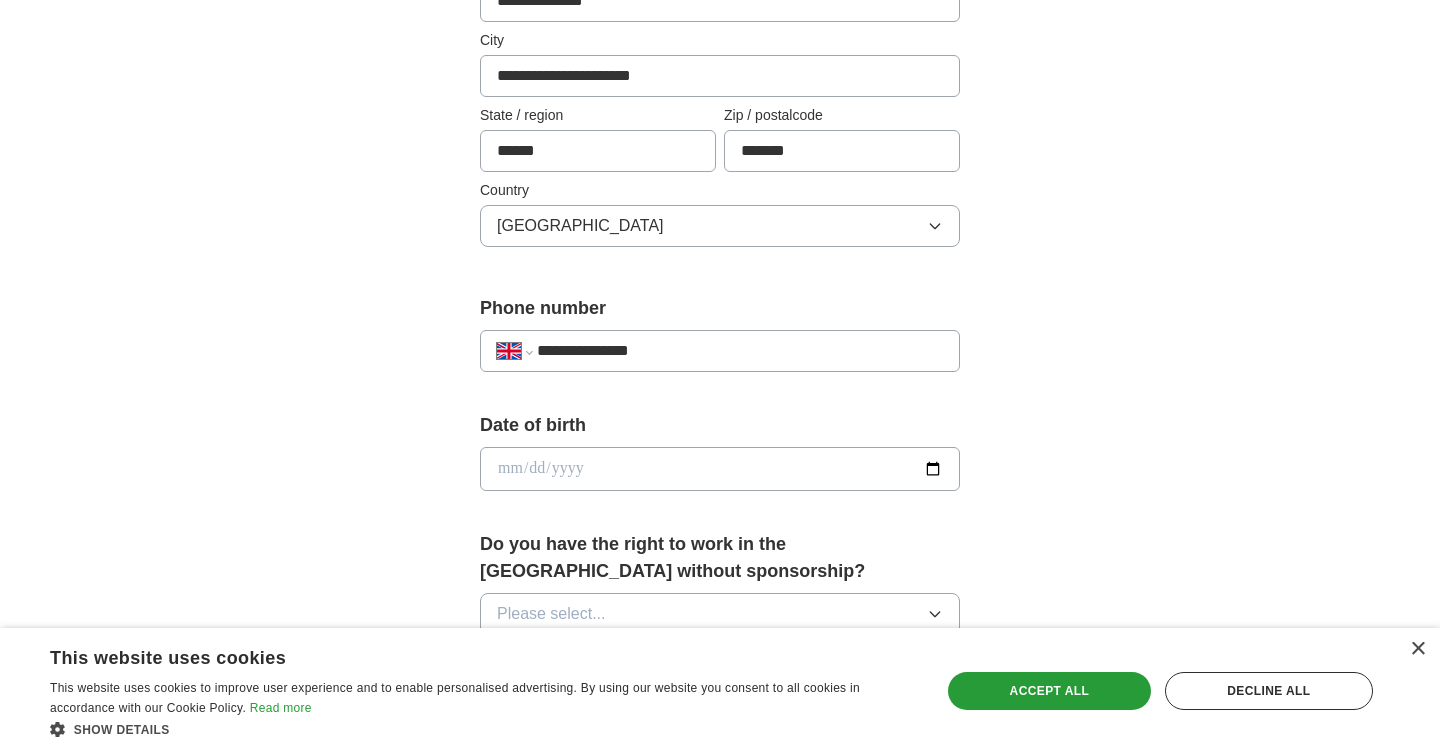 click at bounding box center [720, 469] 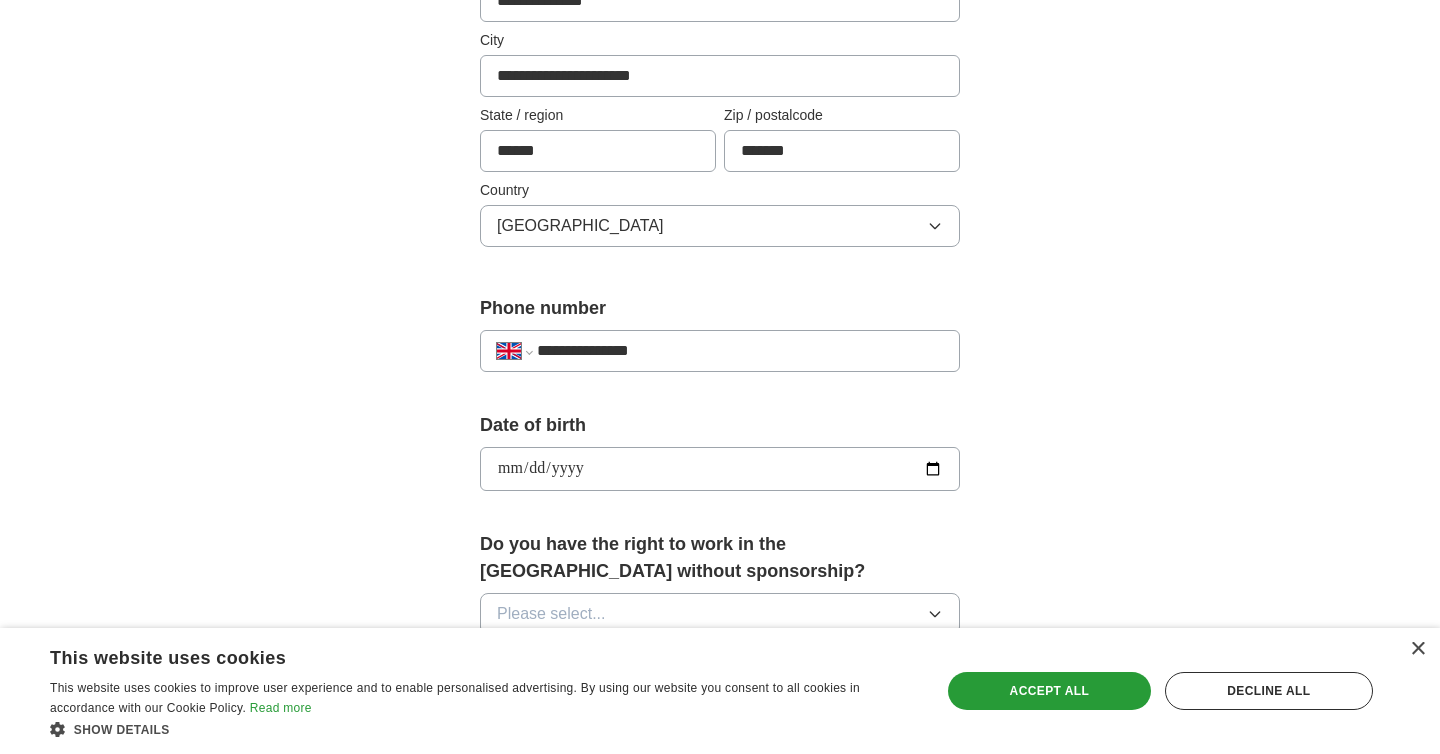type on "**********" 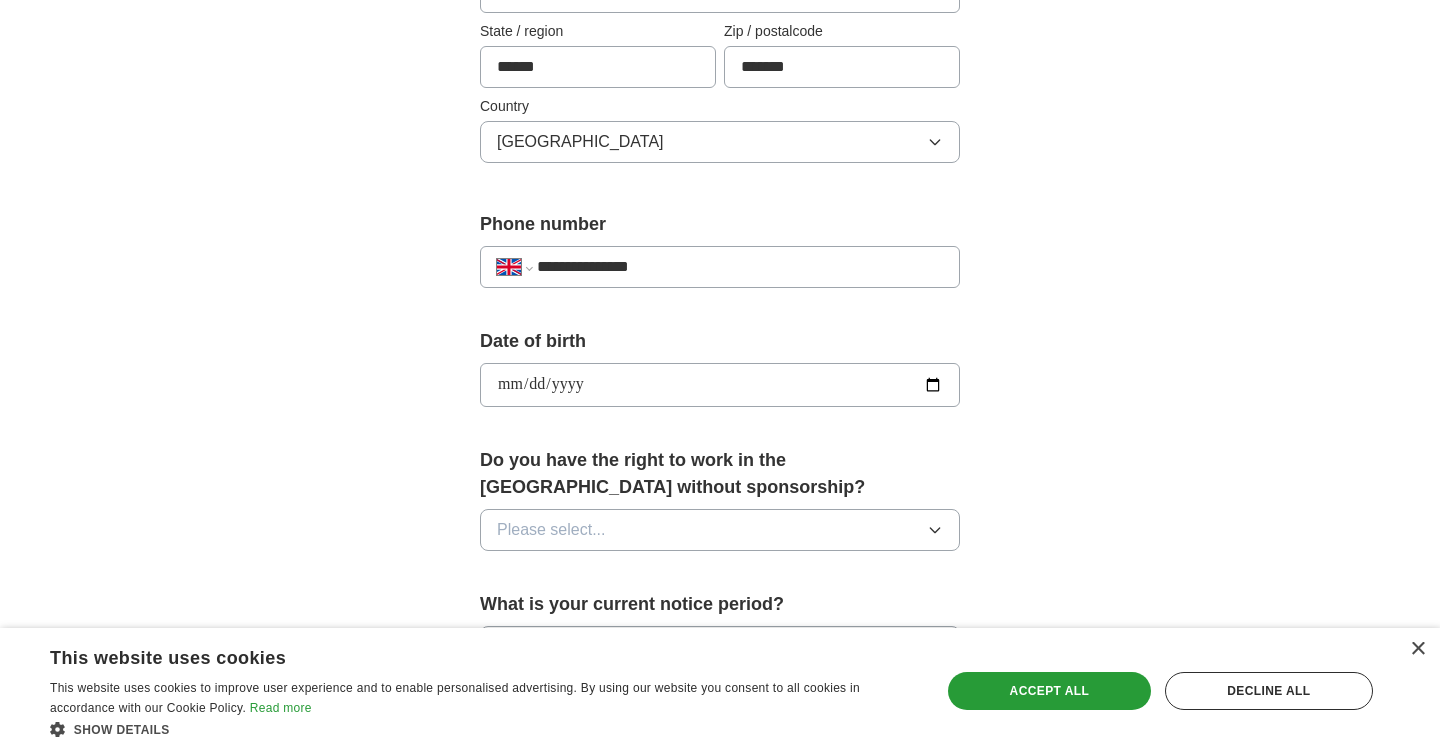 scroll, scrollTop: 616, scrollLeft: 0, axis: vertical 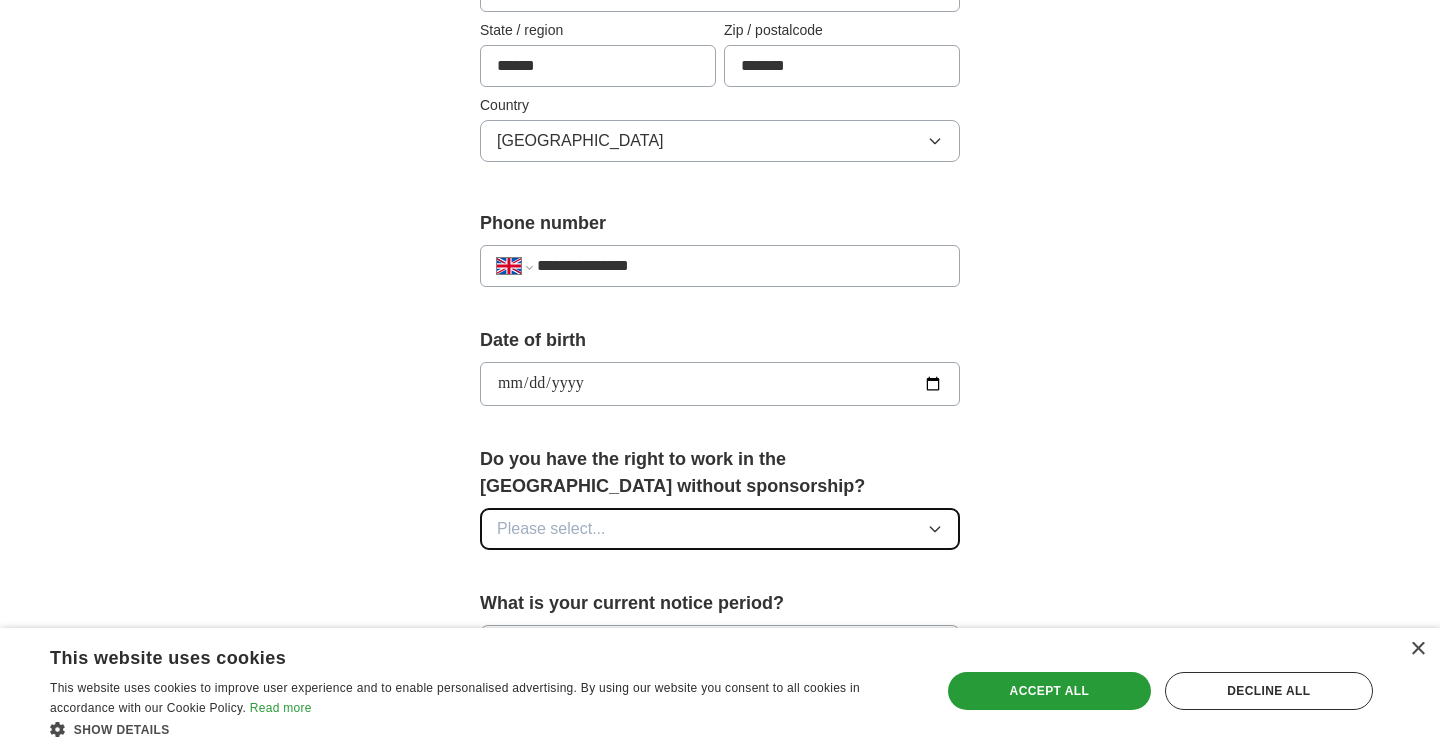 click on "Please select..." at bounding box center (720, 529) 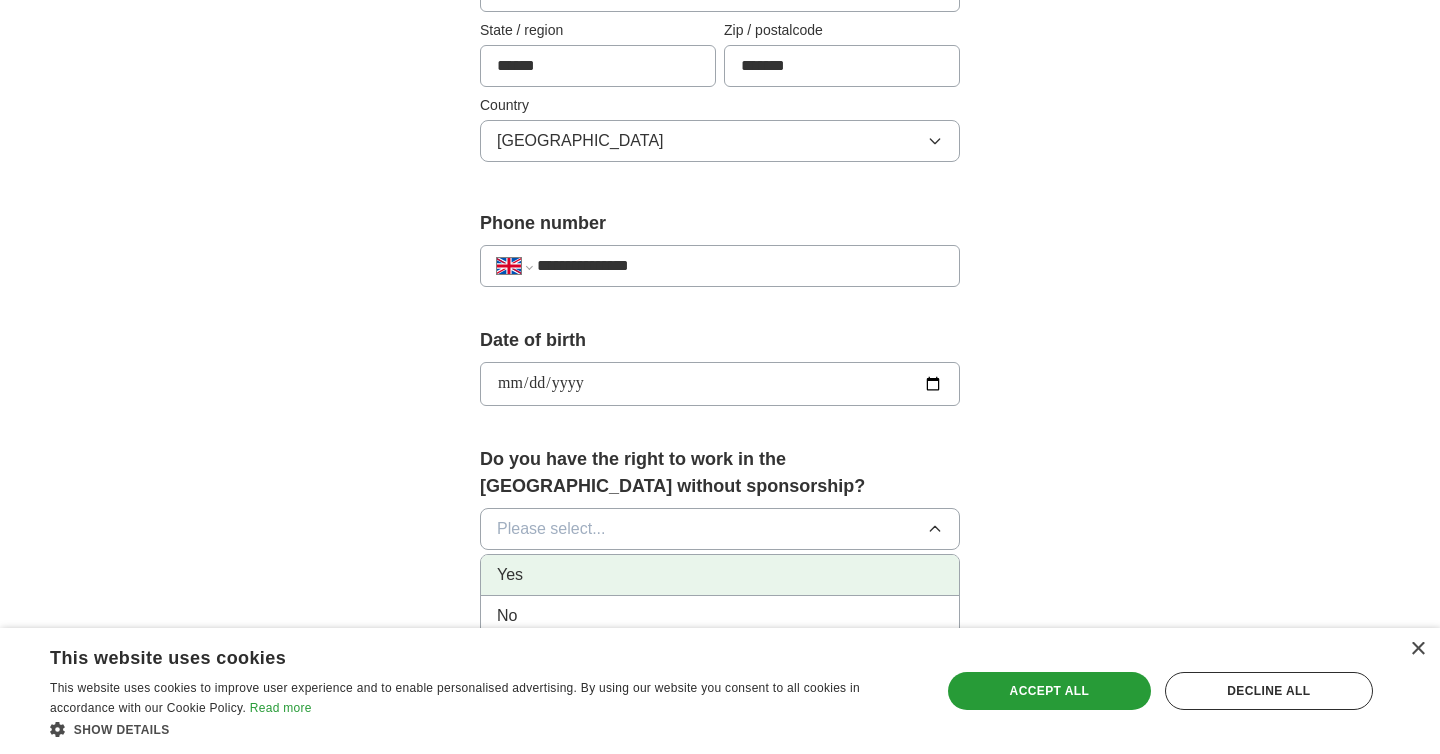 click on "Yes" at bounding box center [720, 575] 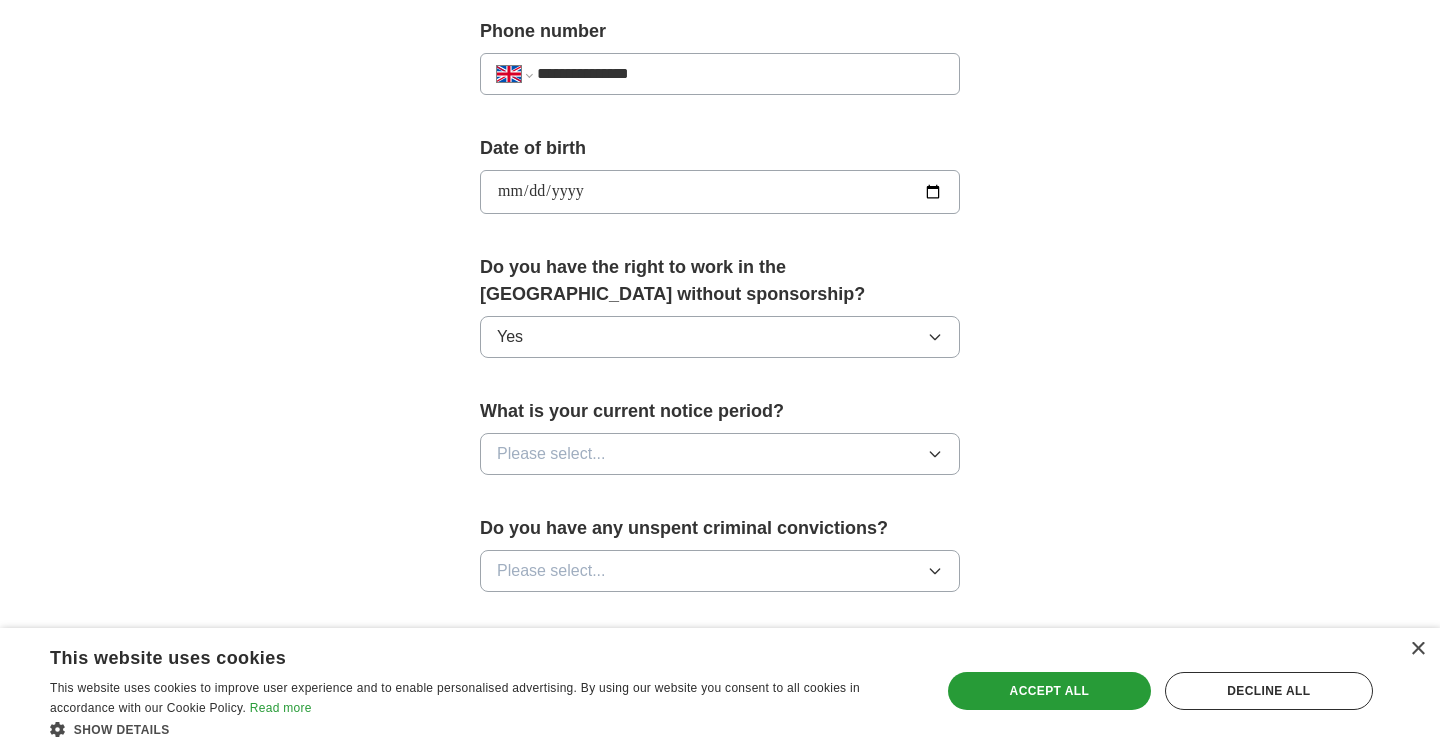 scroll, scrollTop: 813, scrollLeft: 0, axis: vertical 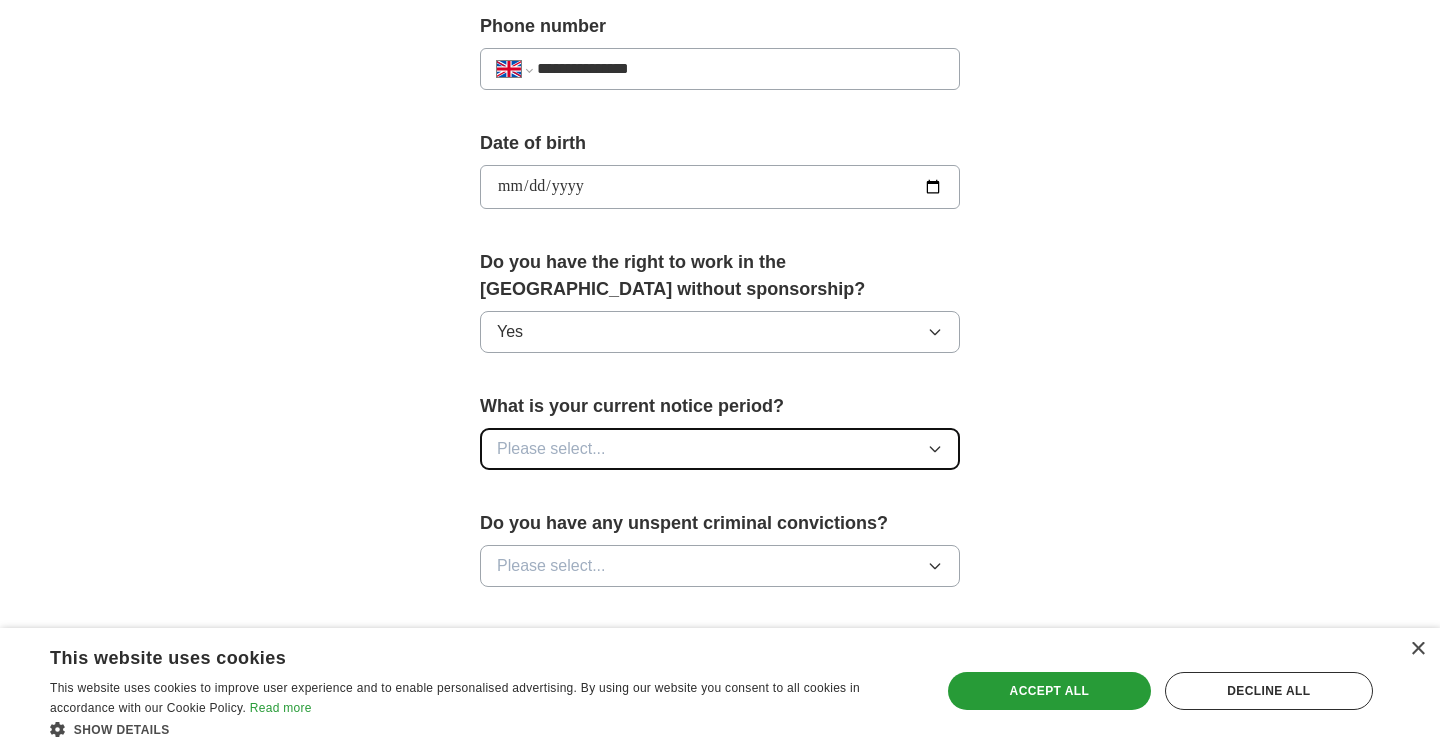 click on "Please select..." at bounding box center (551, 449) 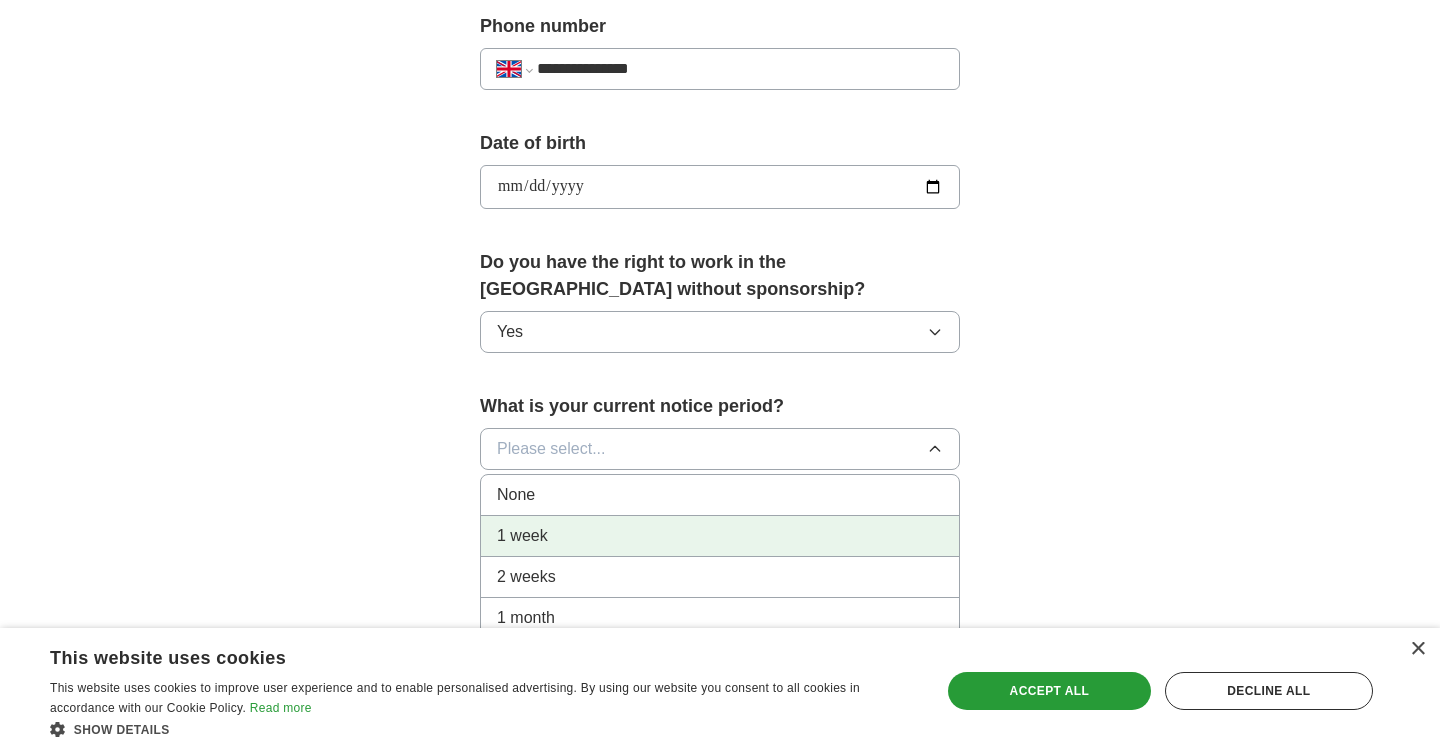 click on "1 week" at bounding box center (720, 536) 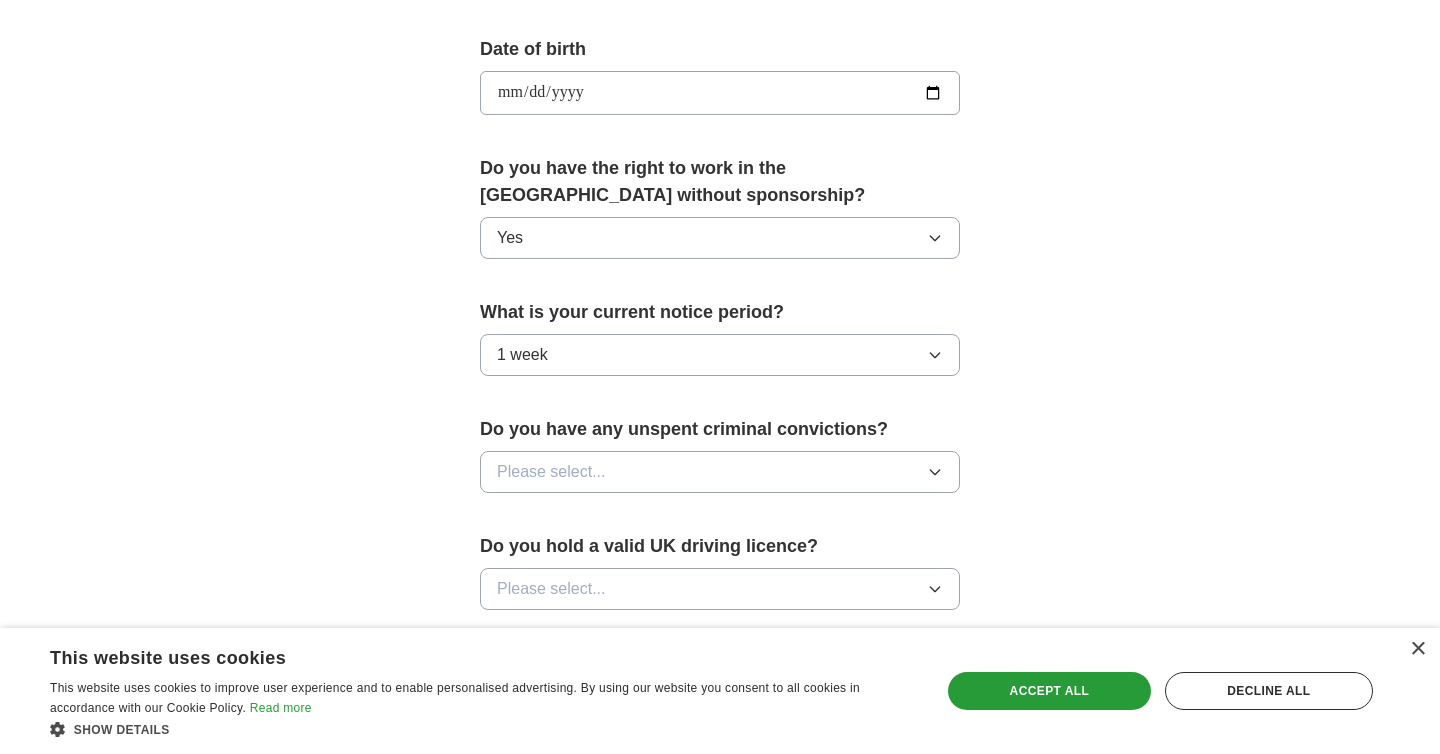 scroll, scrollTop: 913, scrollLeft: 0, axis: vertical 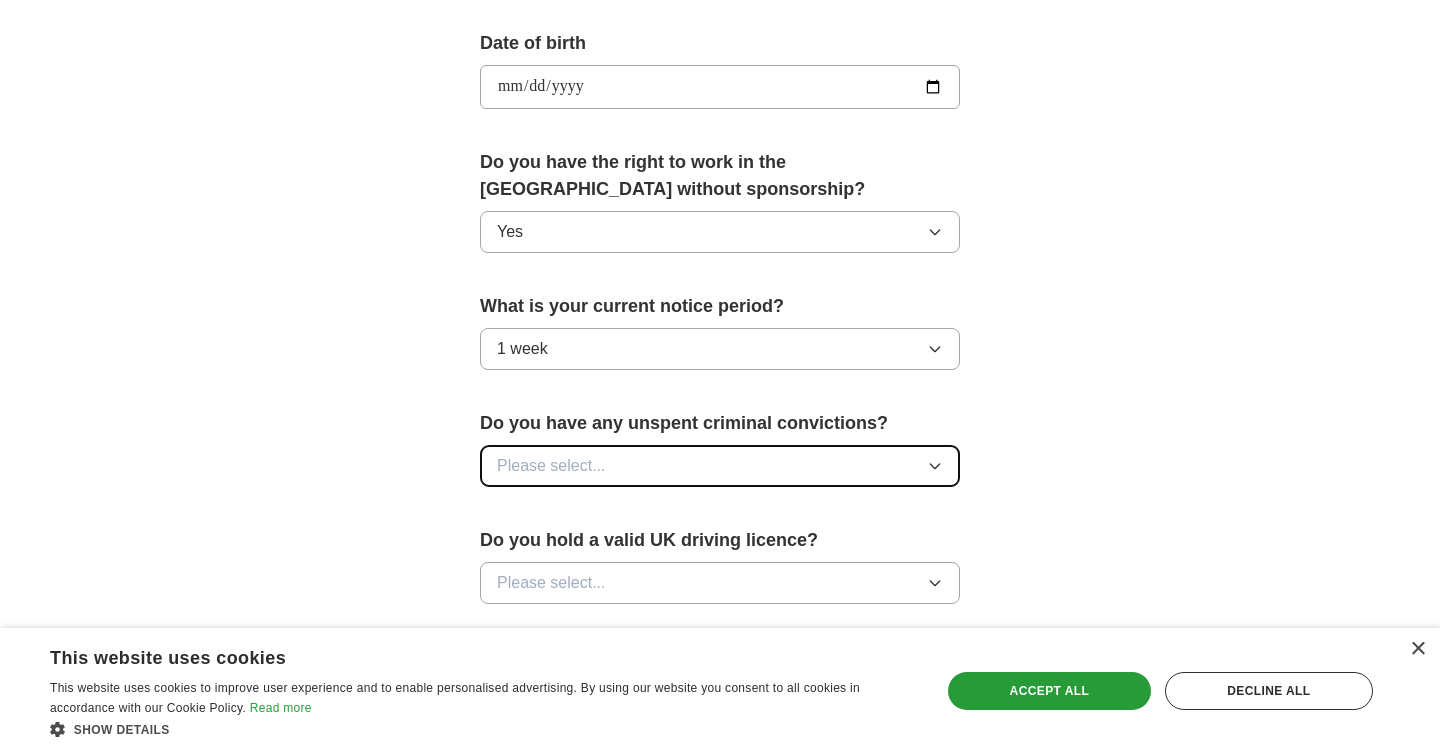 click on "Please select..." at bounding box center [551, 466] 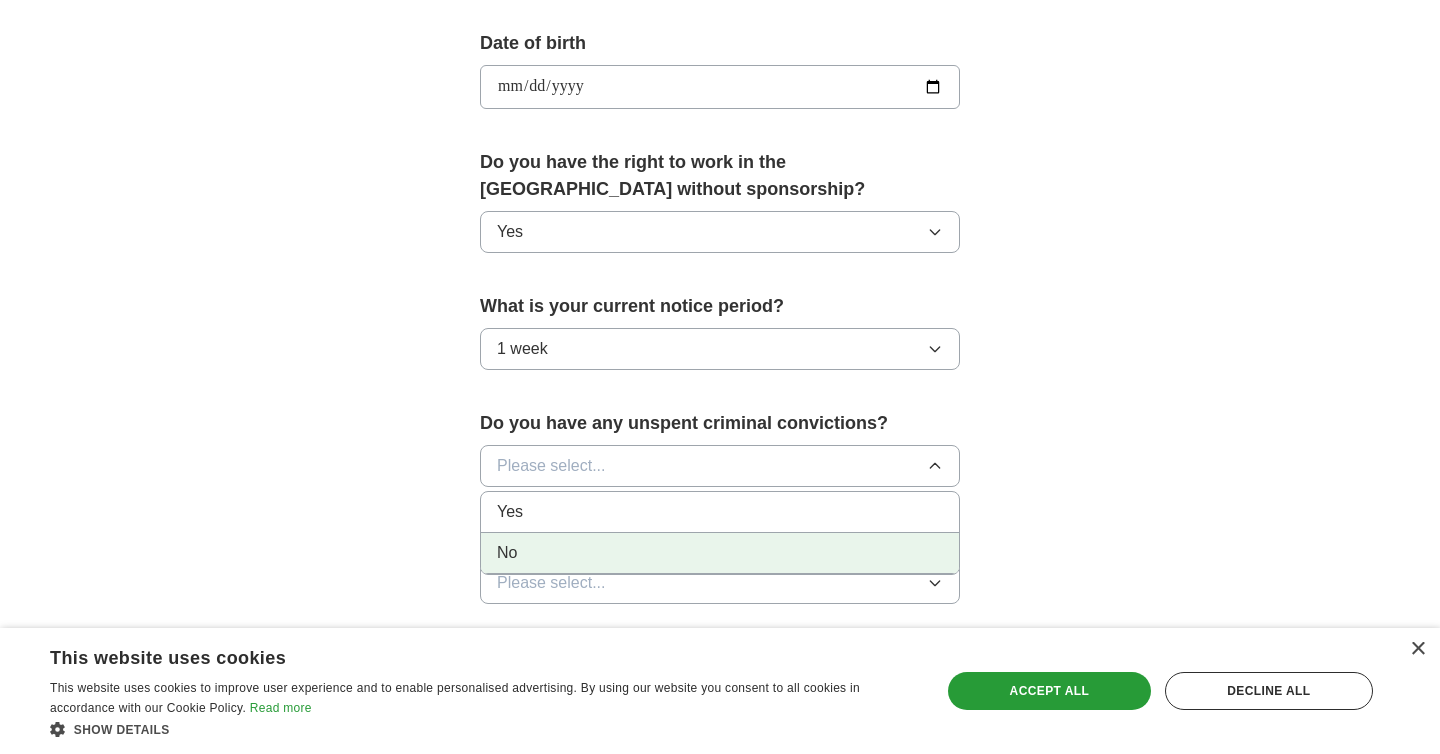 click on "No" at bounding box center (720, 553) 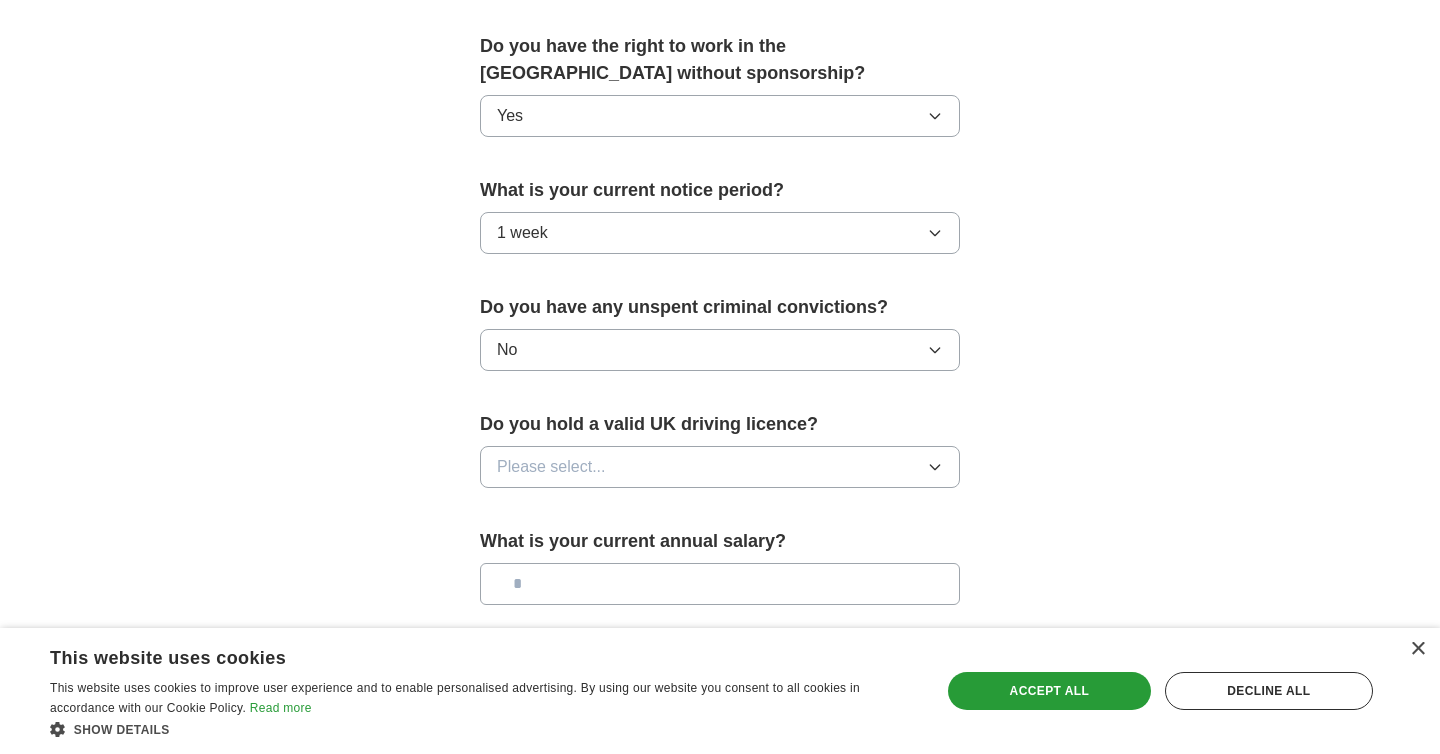 scroll, scrollTop: 1072, scrollLeft: 0, axis: vertical 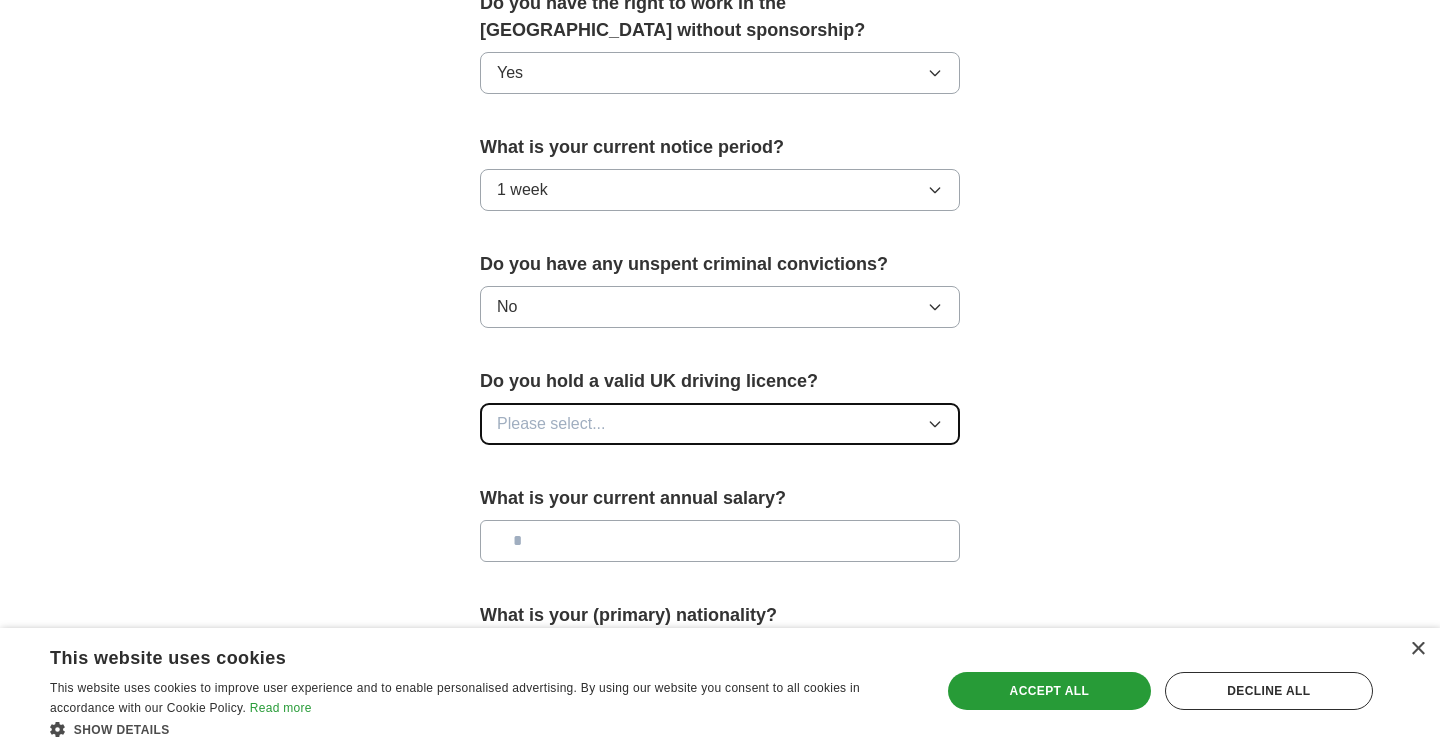 click on "Please select..." at bounding box center [551, 424] 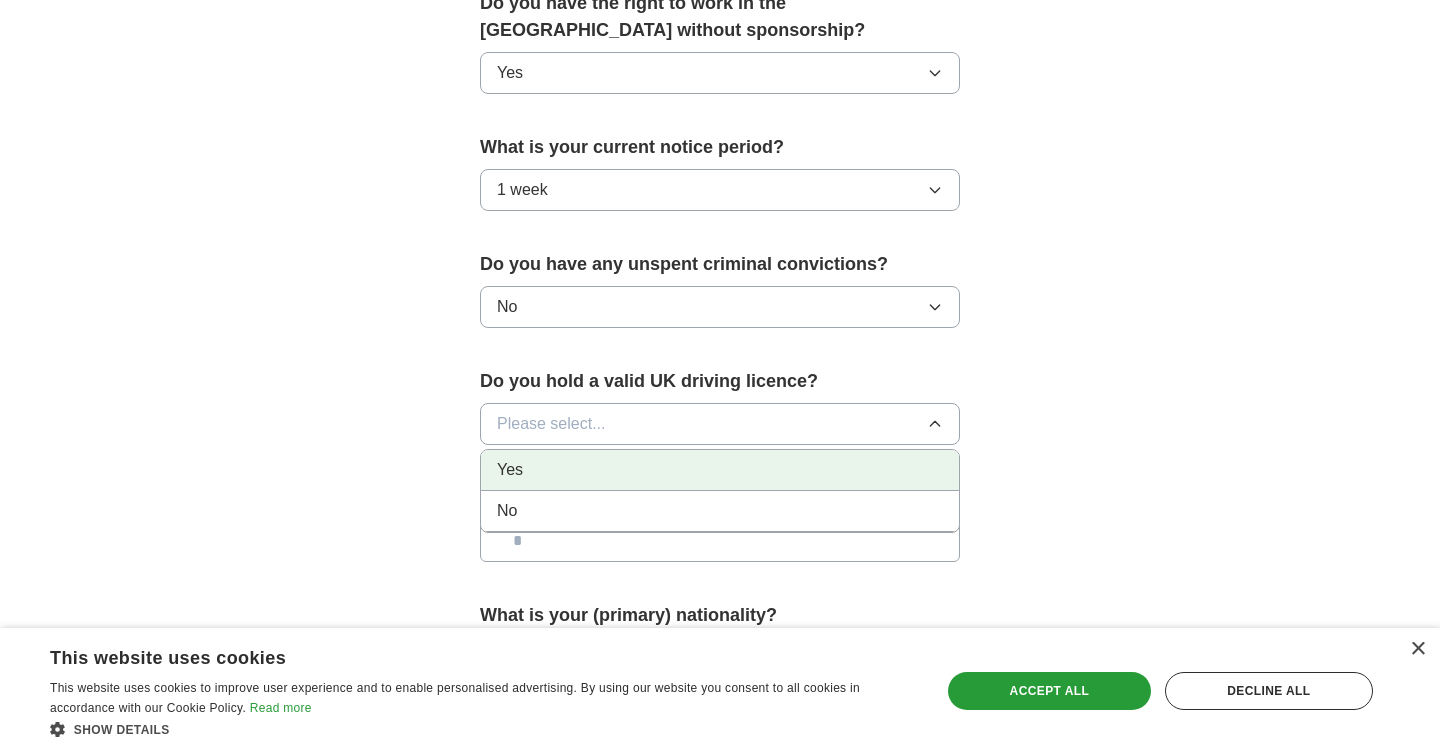click on "Yes" at bounding box center (720, 470) 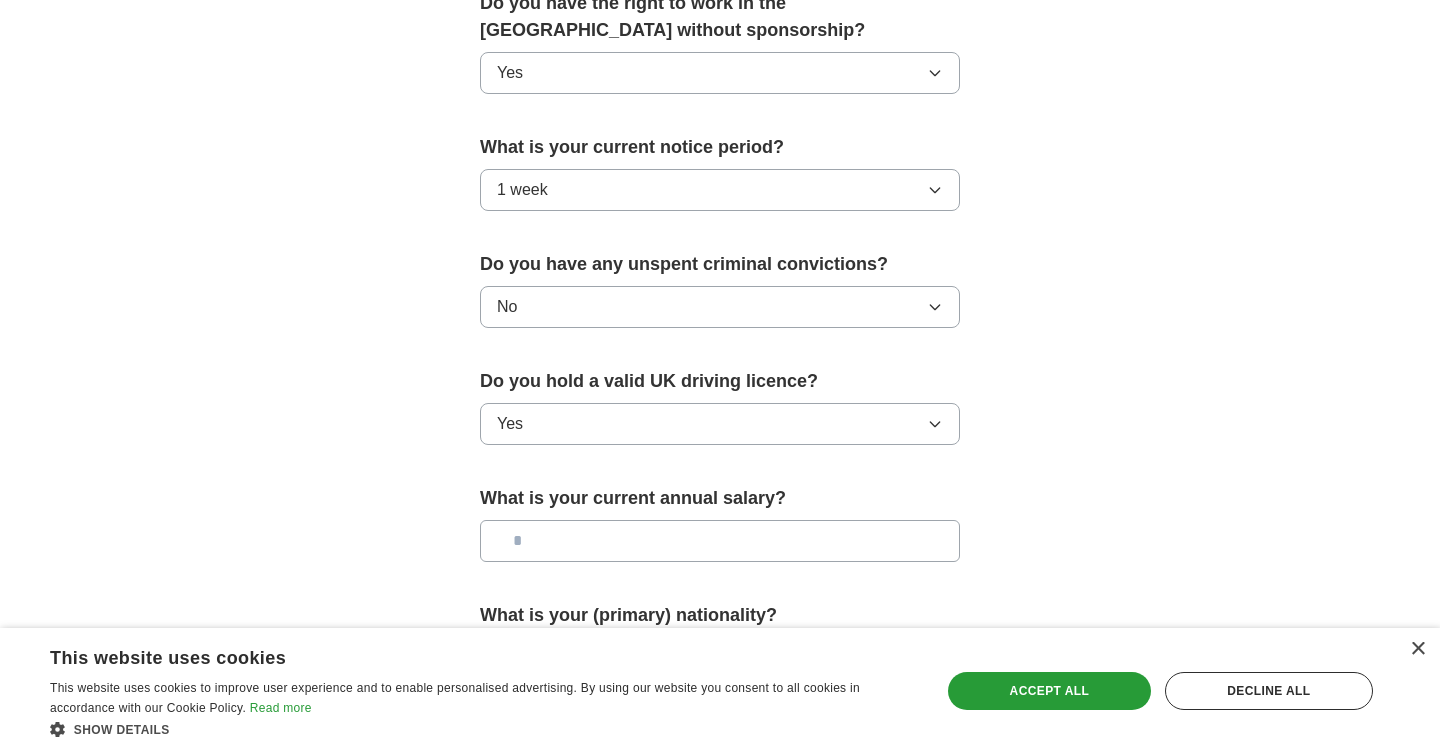click at bounding box center (720, 541) 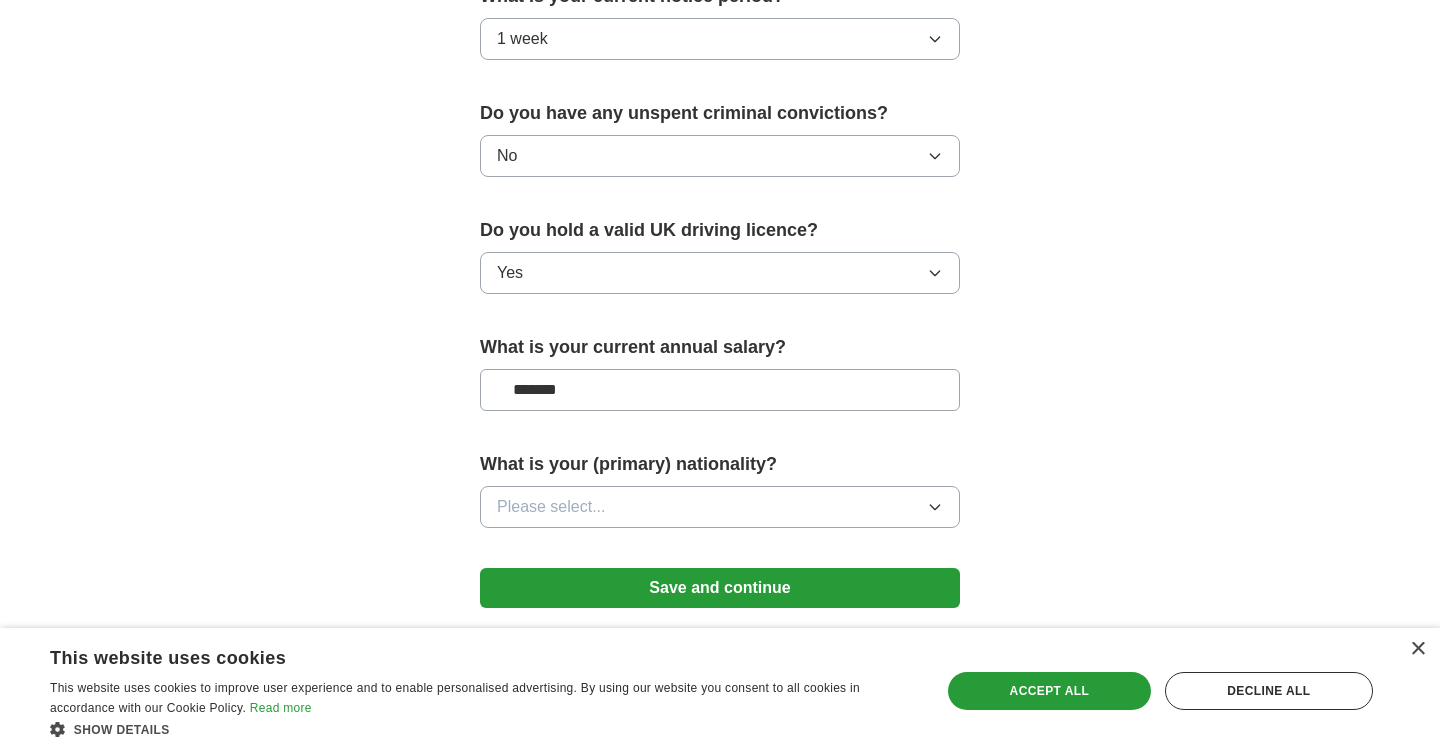 scroll, scrollTop: 1299, scrollLeft: 0, axis: vertical 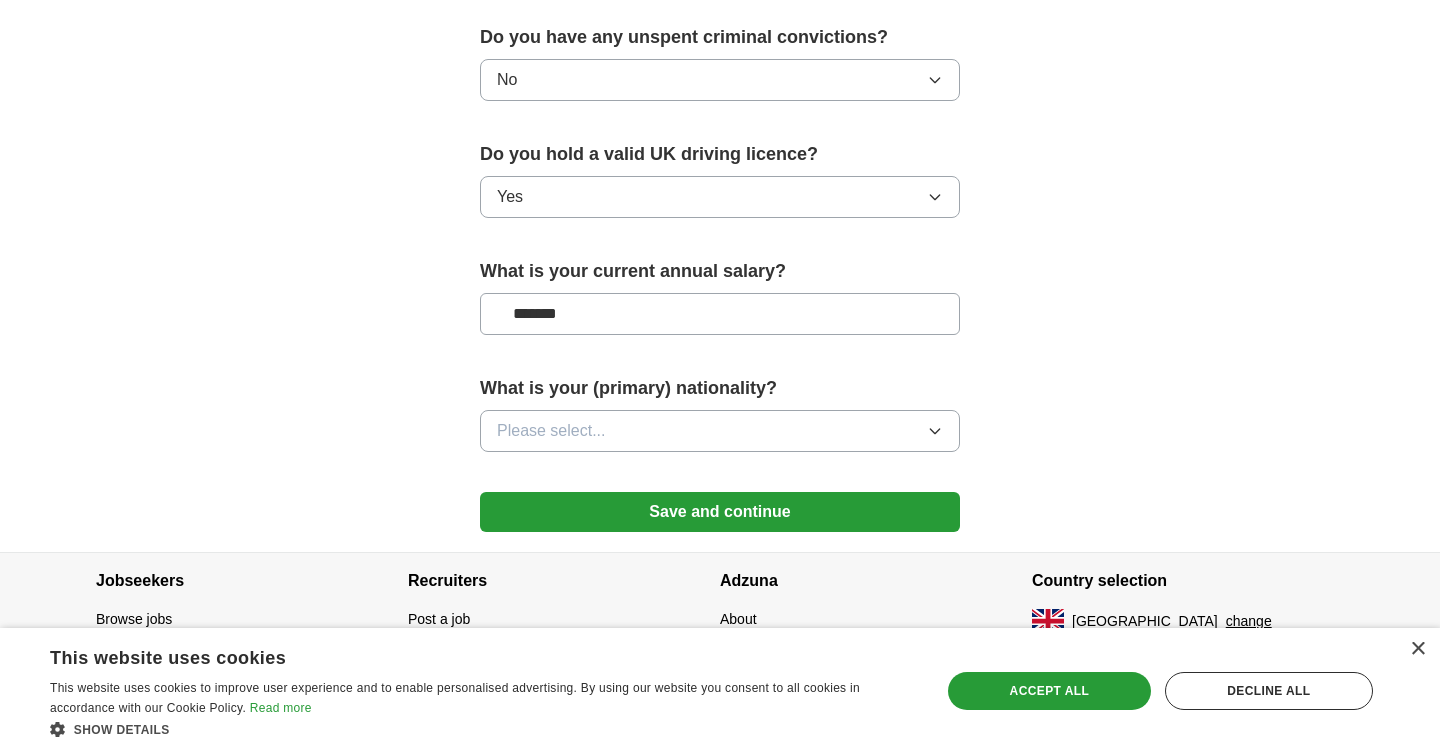 type on "*******" 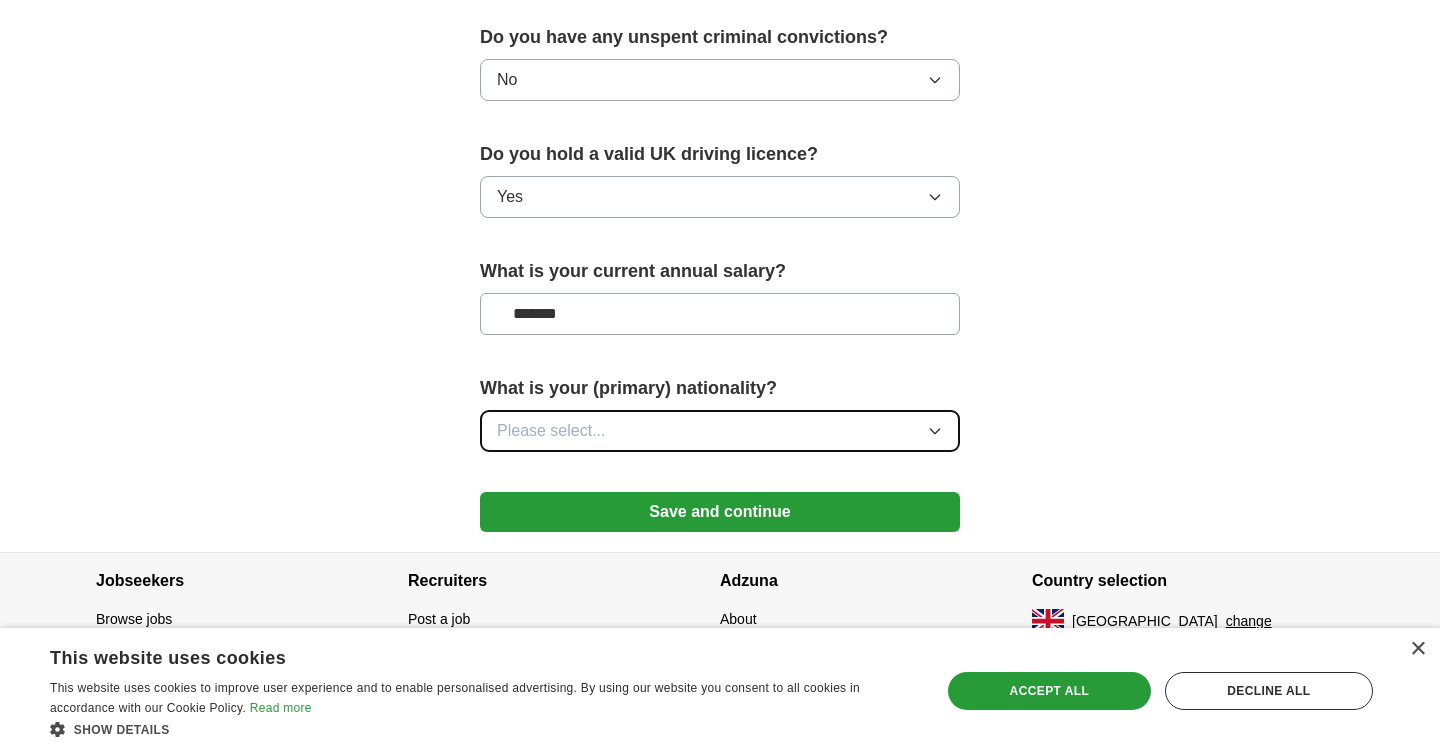 click on "Please select..." at bounding box center [720, 431] 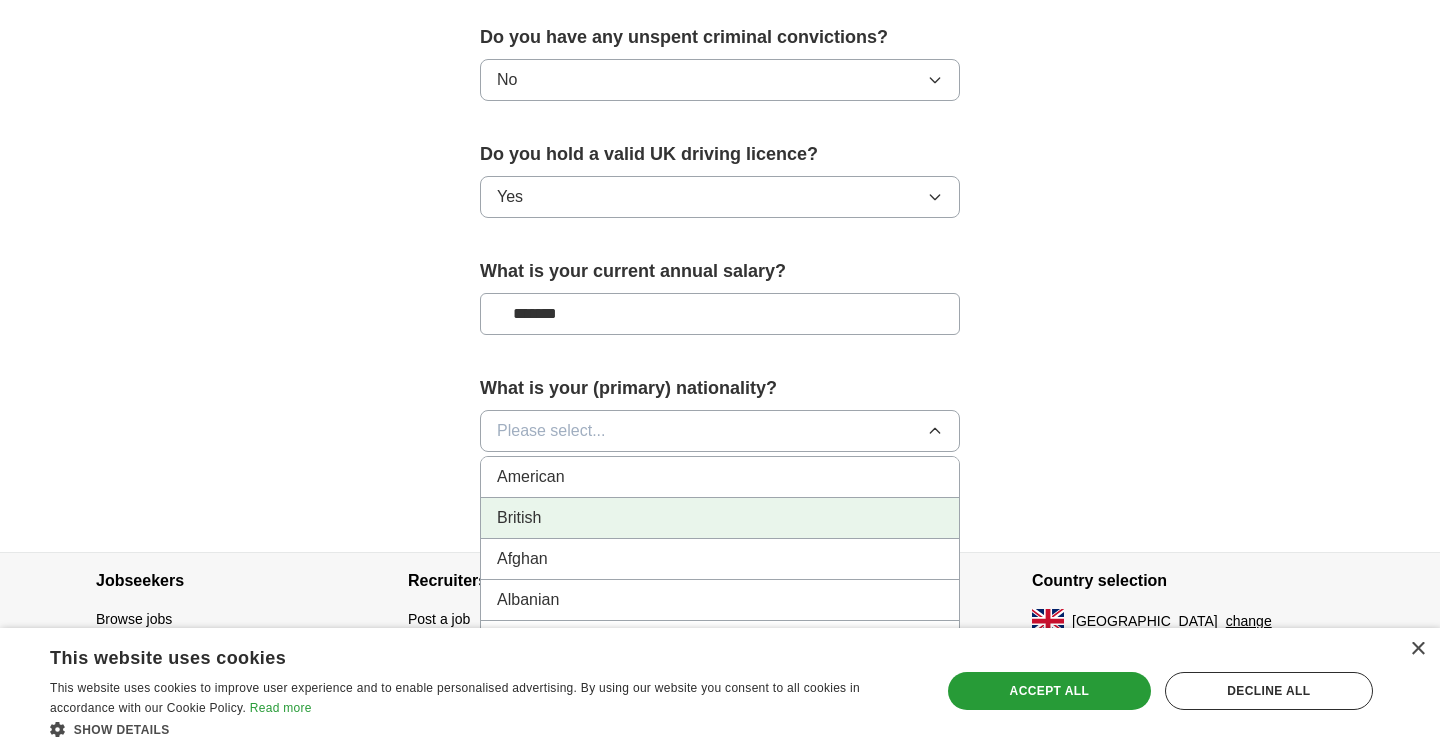 click on "British" at bounding box center [720, 518] 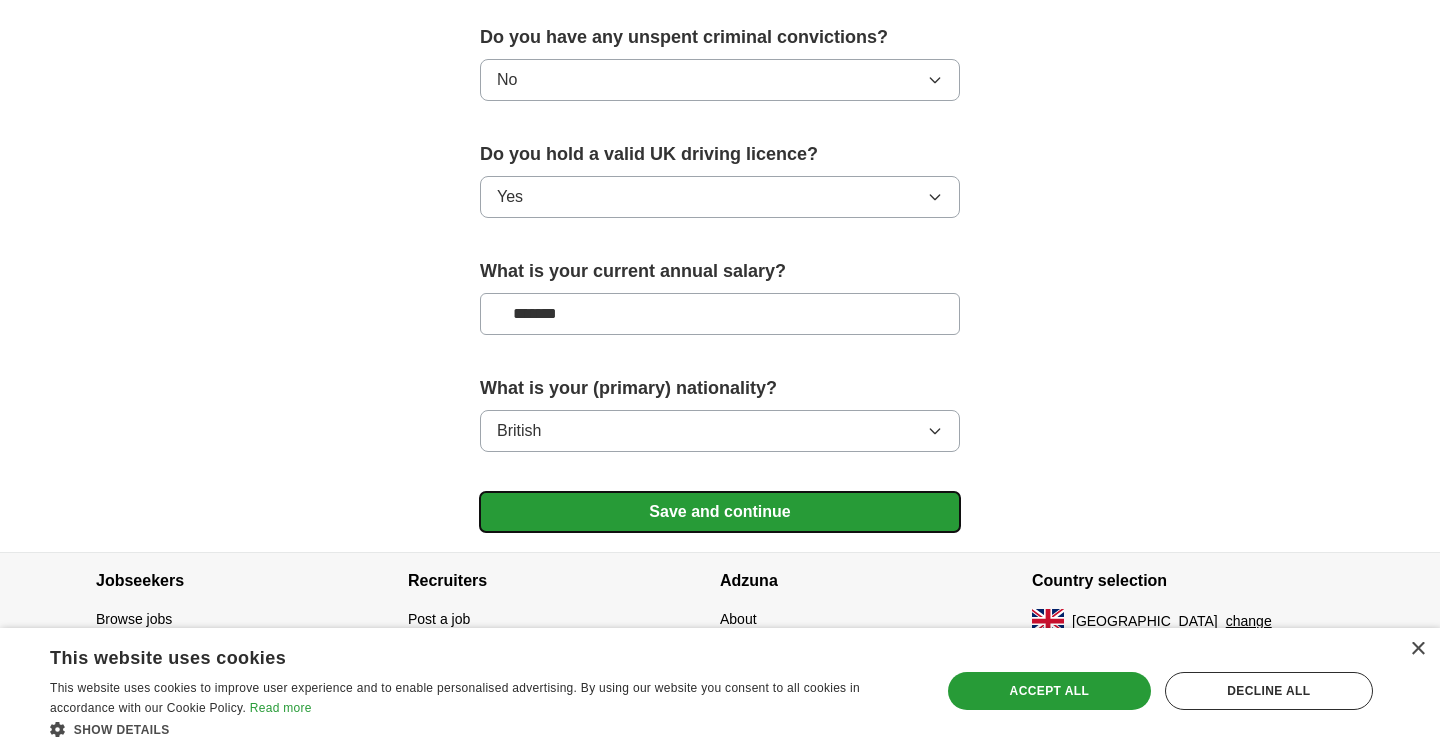 click on "Save and continue" at bounding box center (720, 512) 